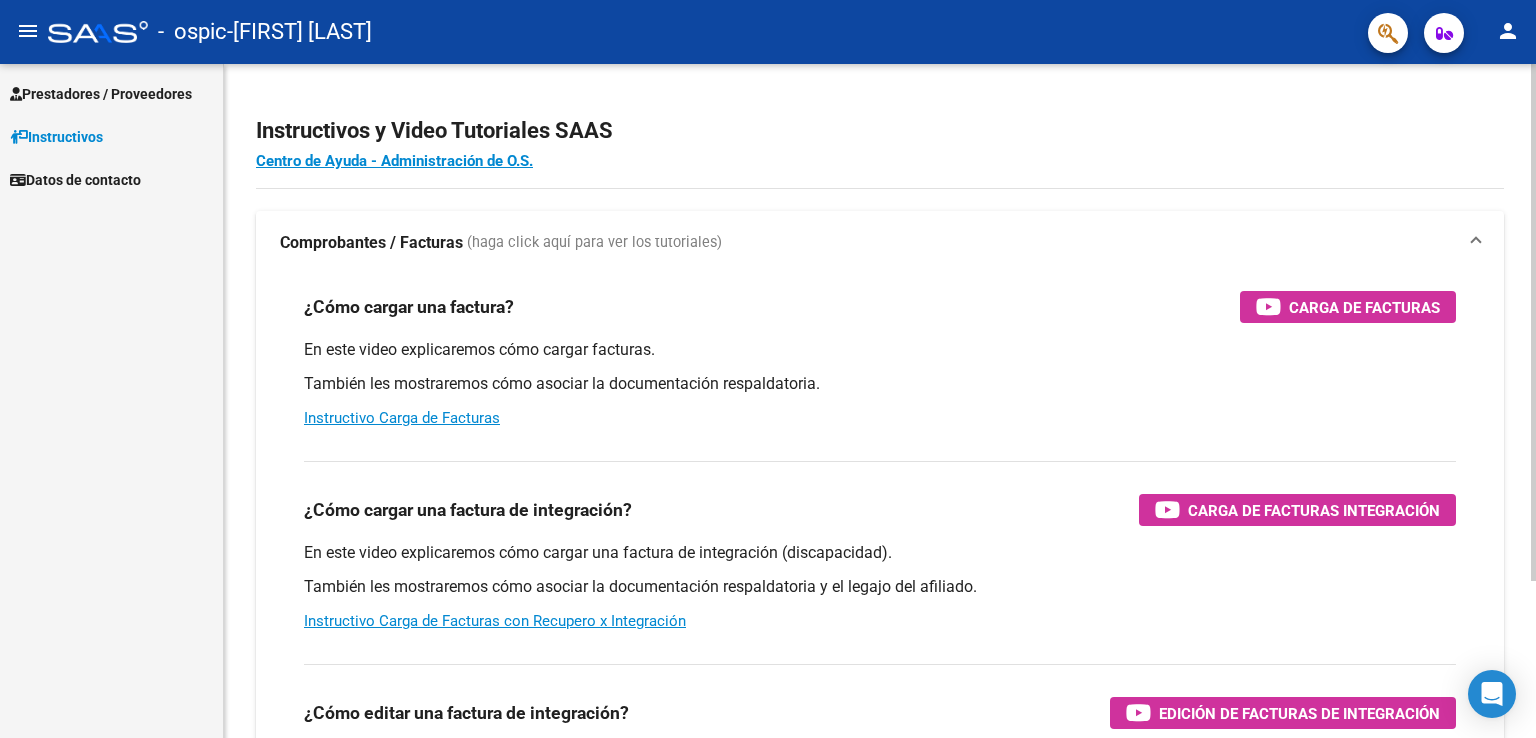 scroll, scrollTop: 0, scrollLeft: 0, axis: both 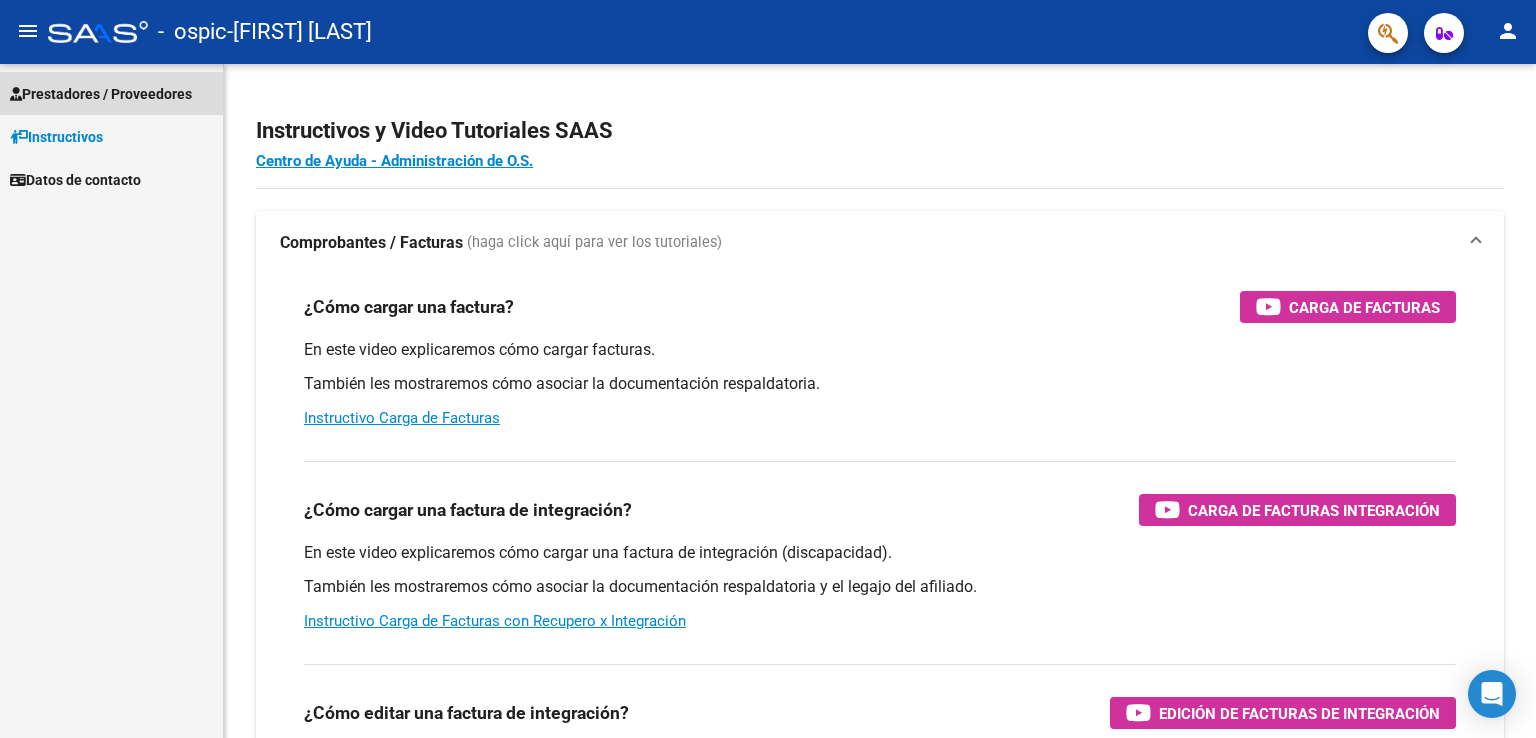 click on "Prestadores / Proveedores" at bounding box center [101, 94] 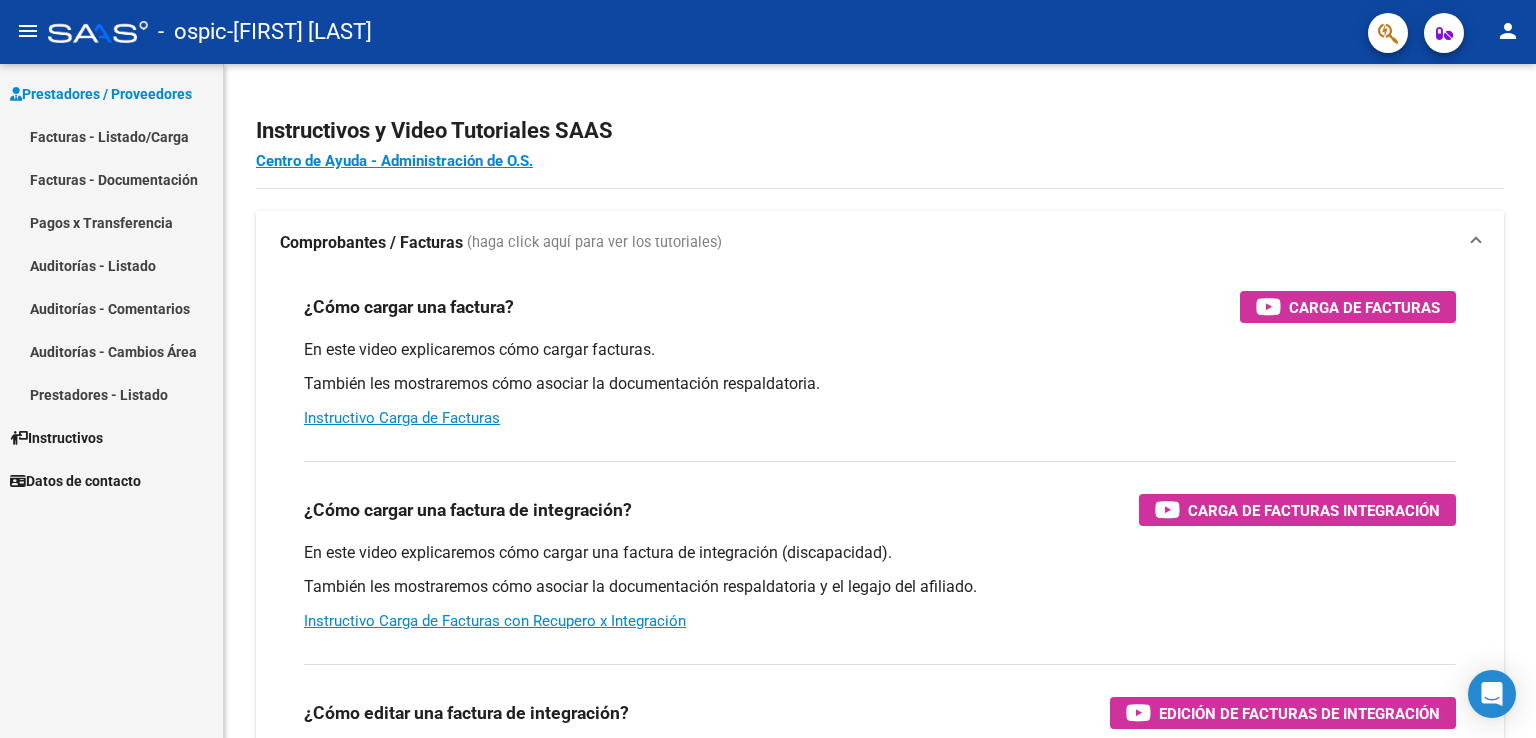 click on "Facturas - Listado/Carga" at bounding box center (111, 136) 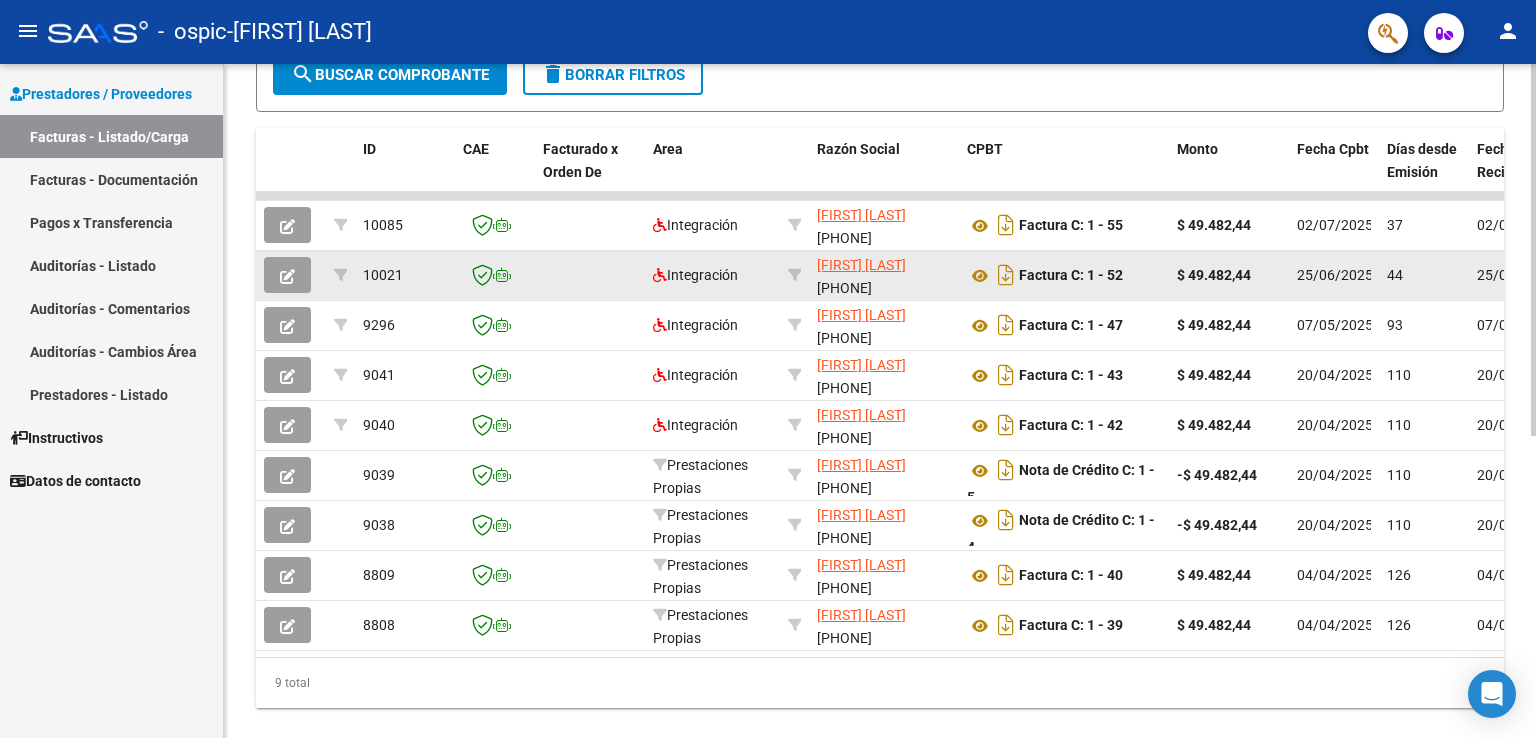 scroll, scrollTop: 500, scrollLeft: 0, axis: vertical 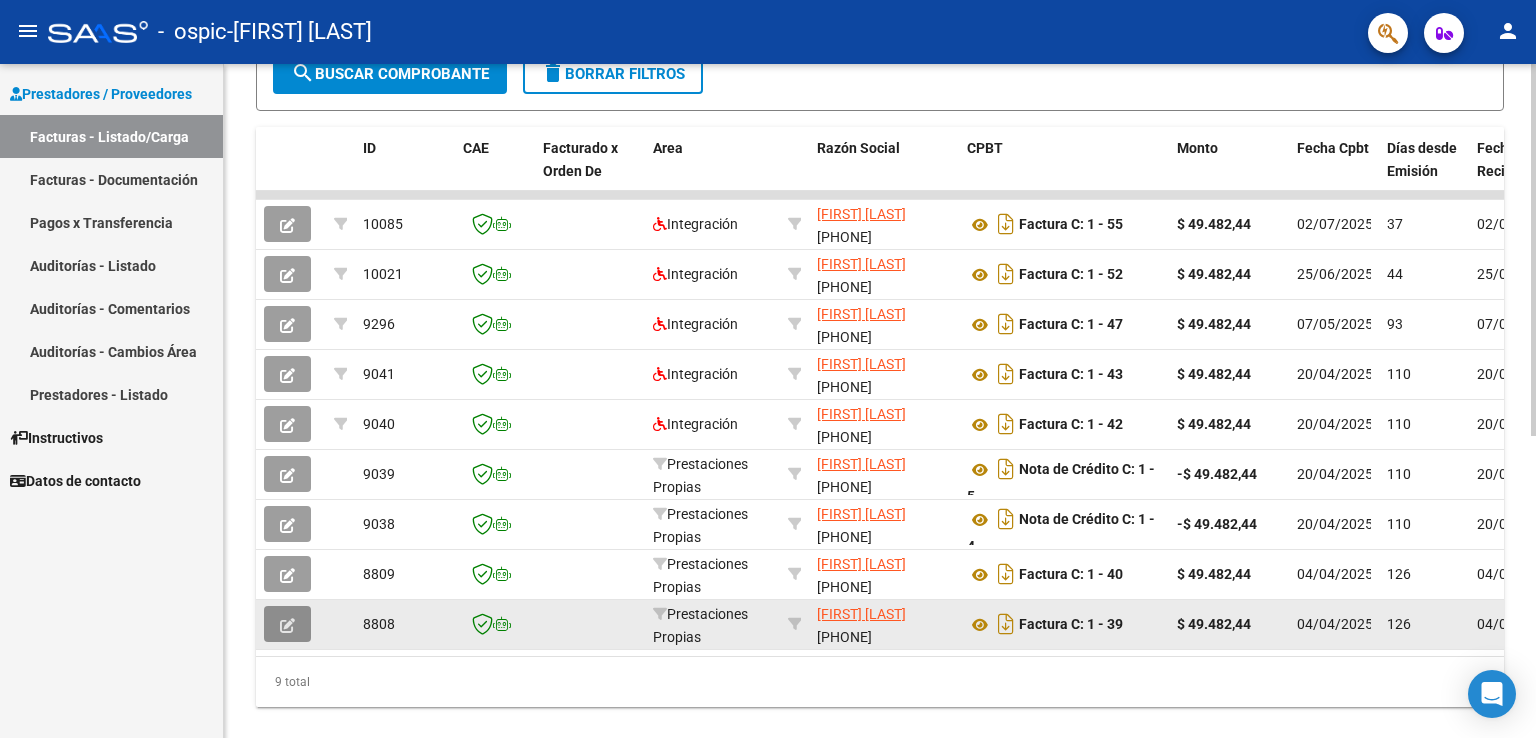 click 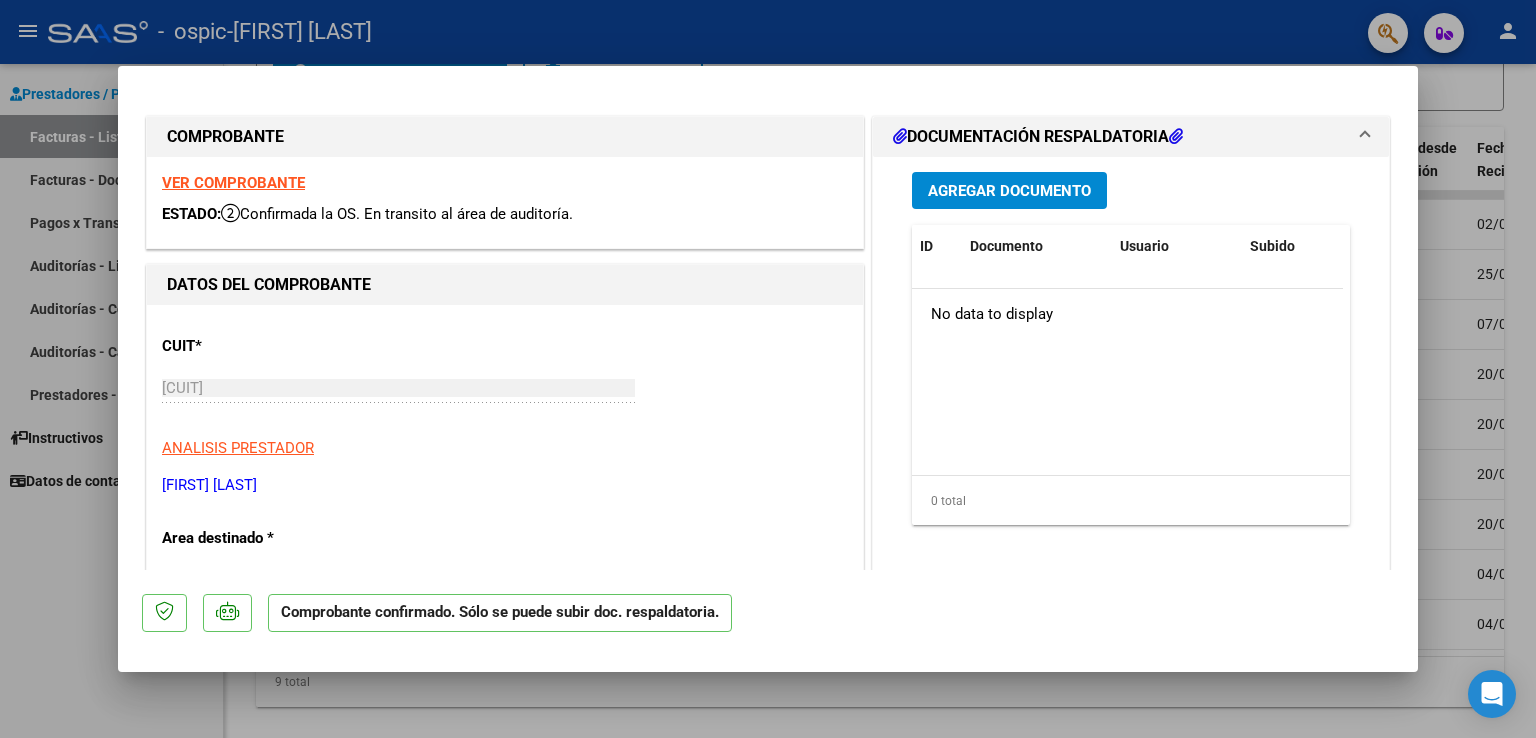 type 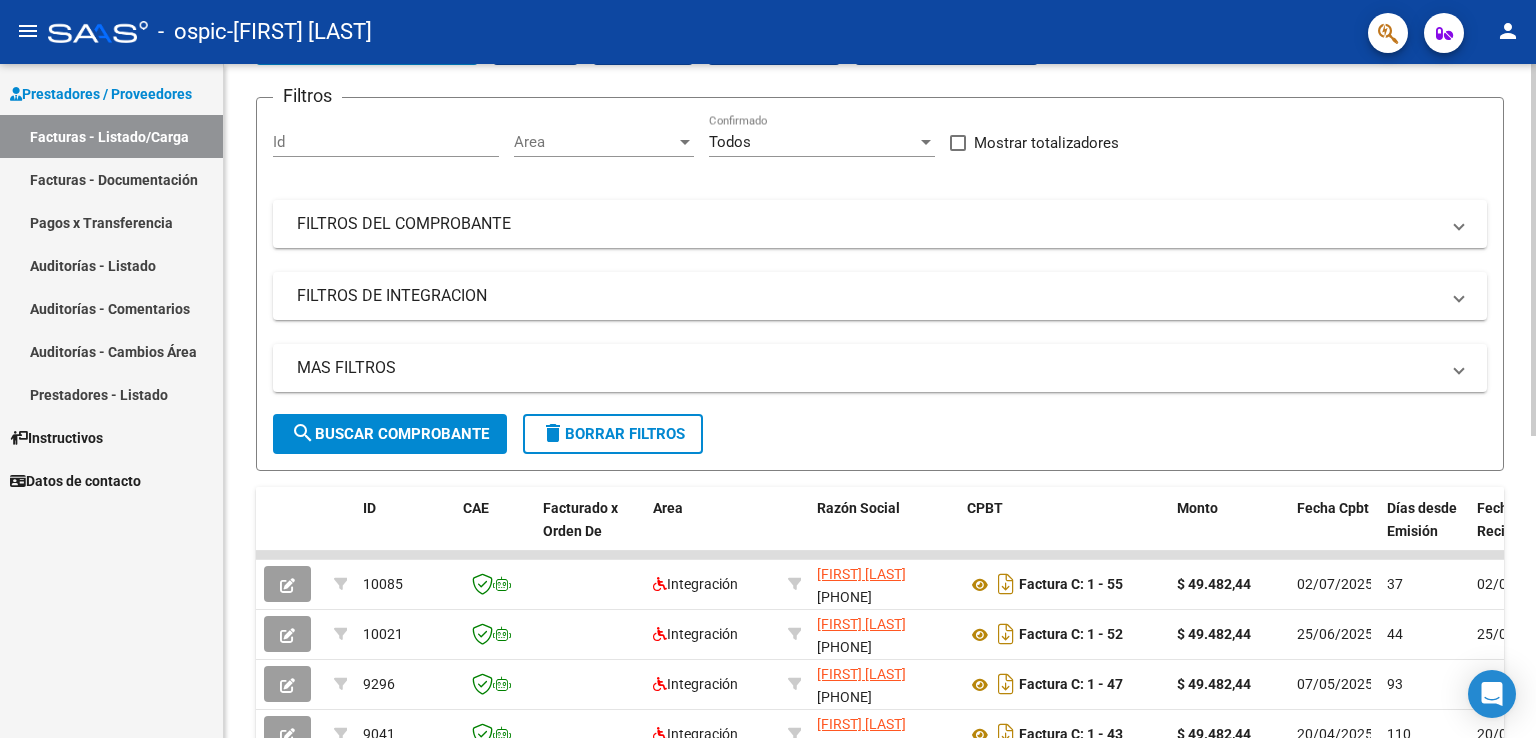 scroll, scrollTop: 0, scrollLeft: 0, axis: both 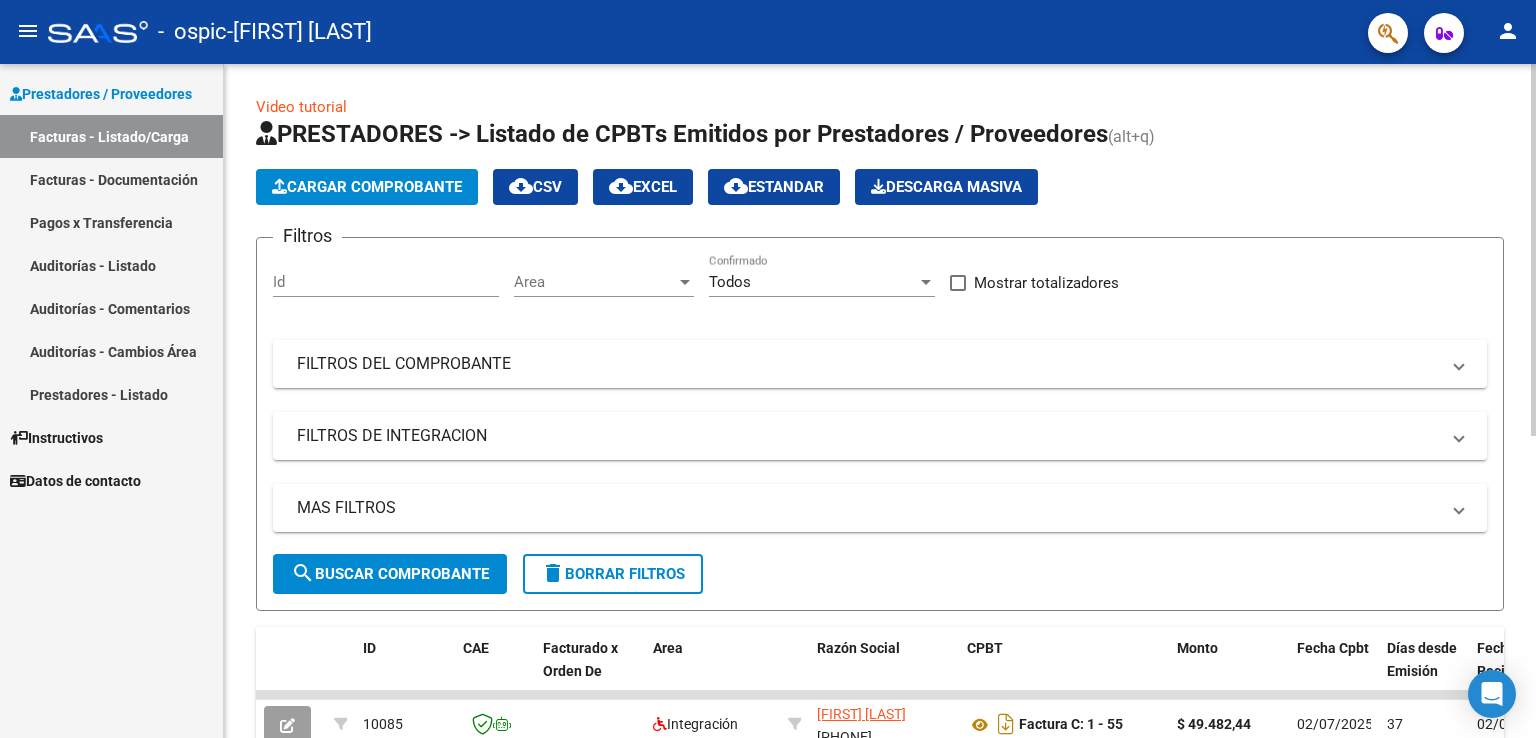 click on "Cargar Comprobante" 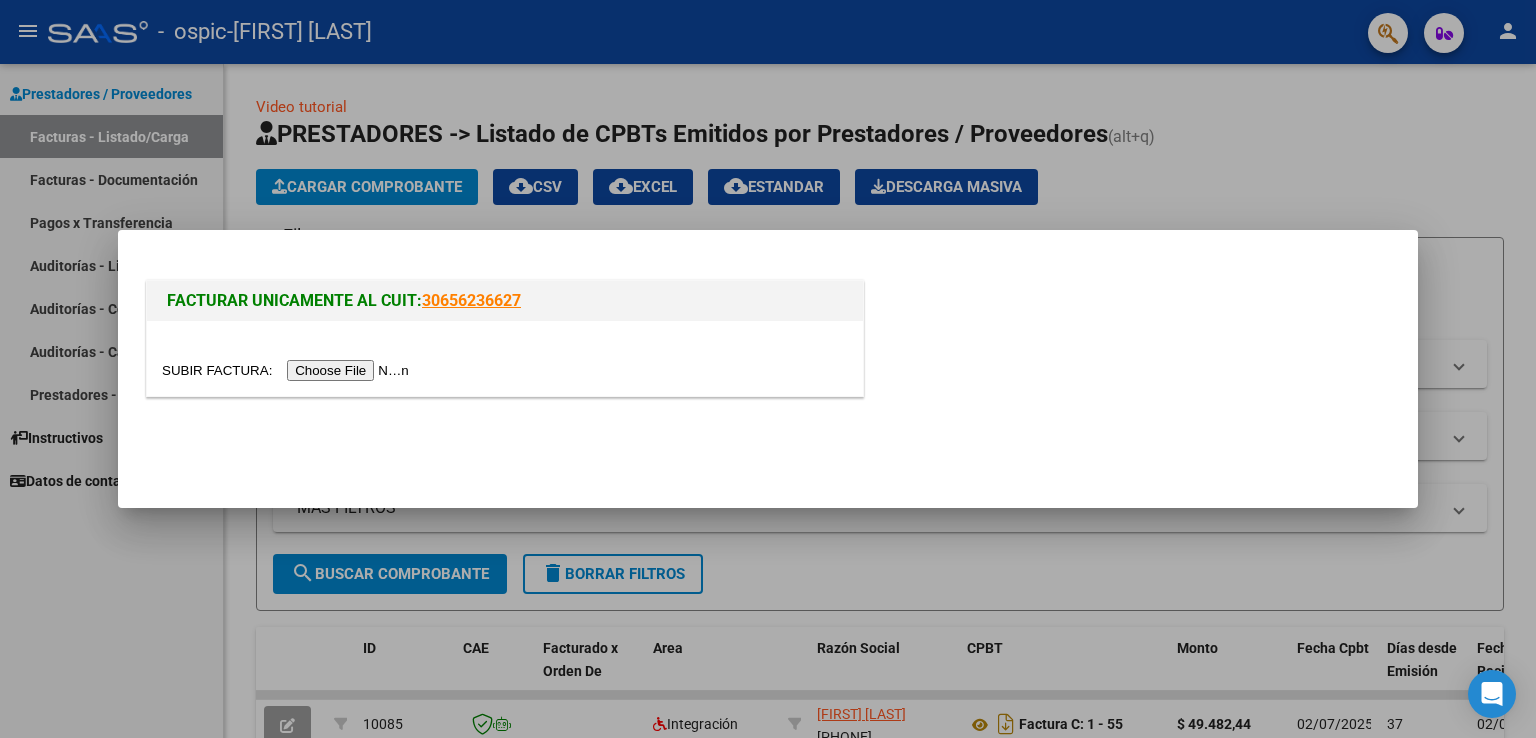 click at bounding box center (288, 370) 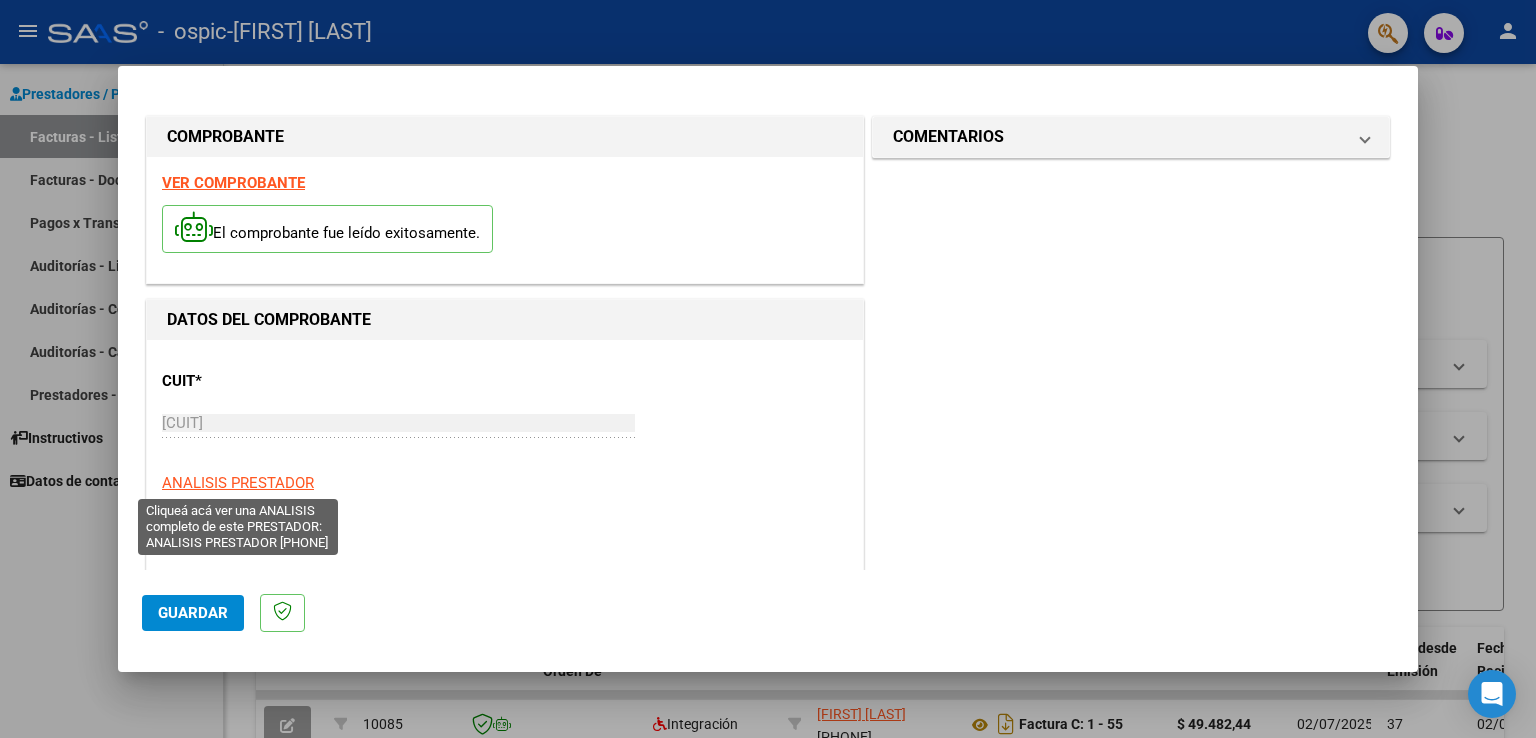 click on "ANALISIS PRESTADOR" at bounding box center [238, 483] 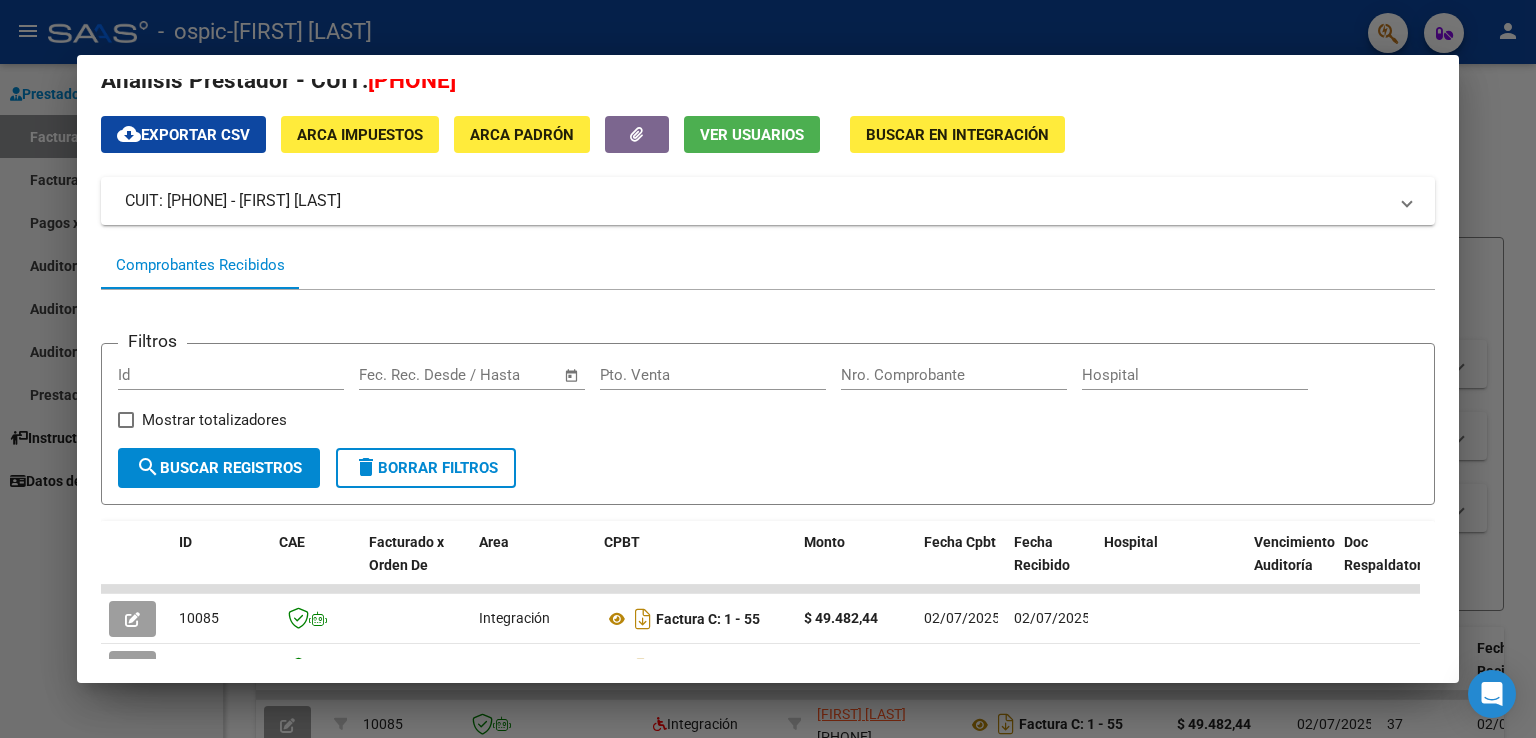 scroll, scrollTop: 0, scrollLeft: 0, axis: both 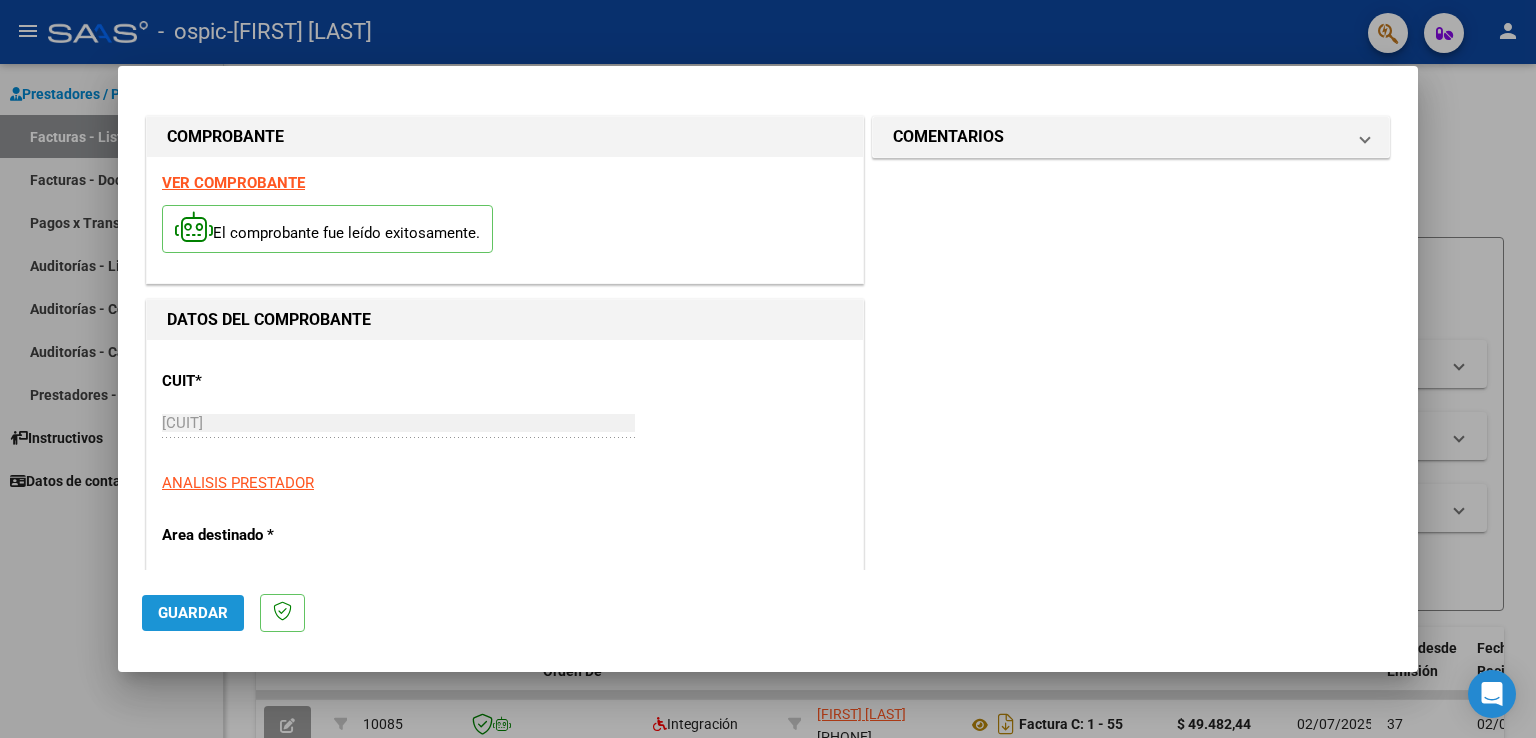 click on "Guardar" 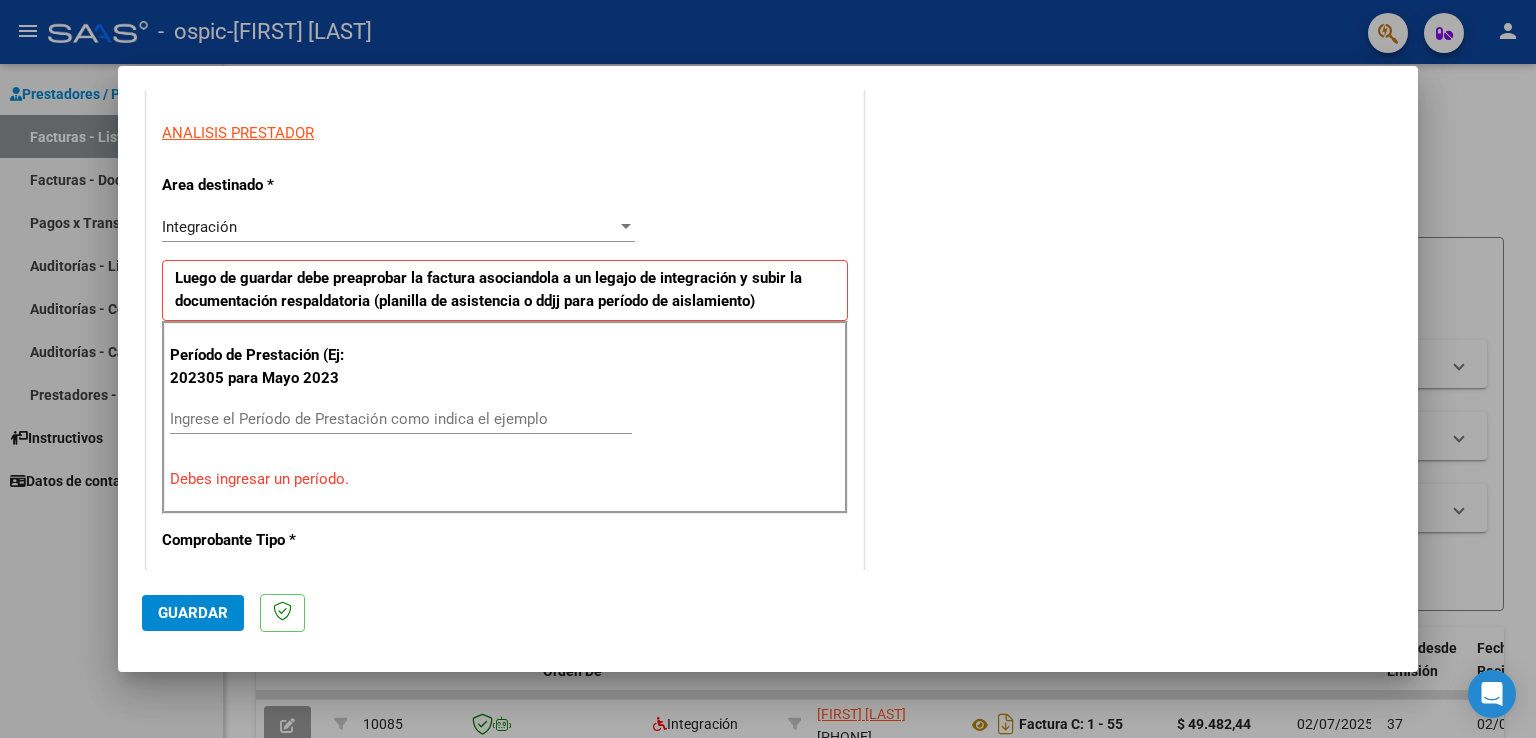 scroll, scrollTop: 317, scrollLeft: 0, axis: vertical 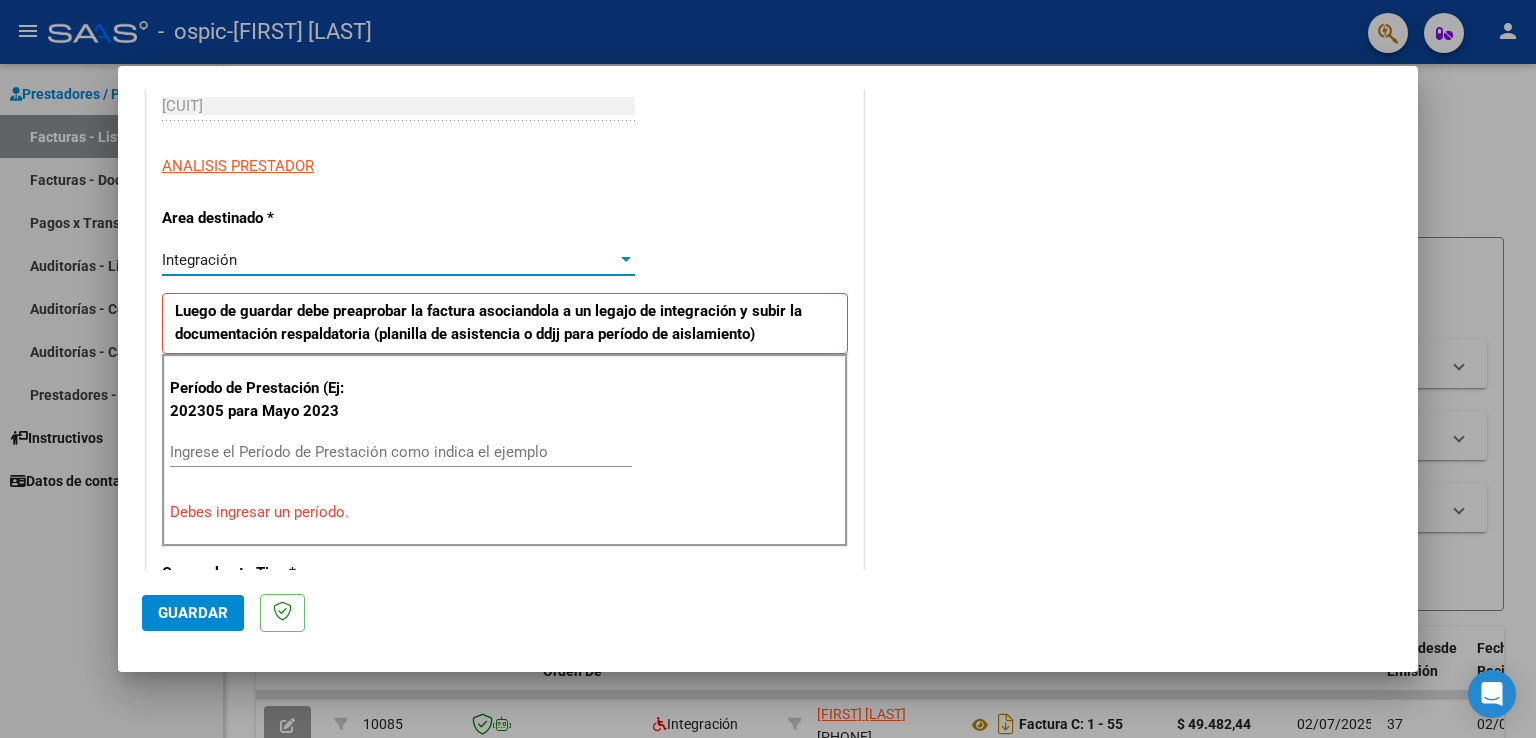 click at bounding box center (626, 260) 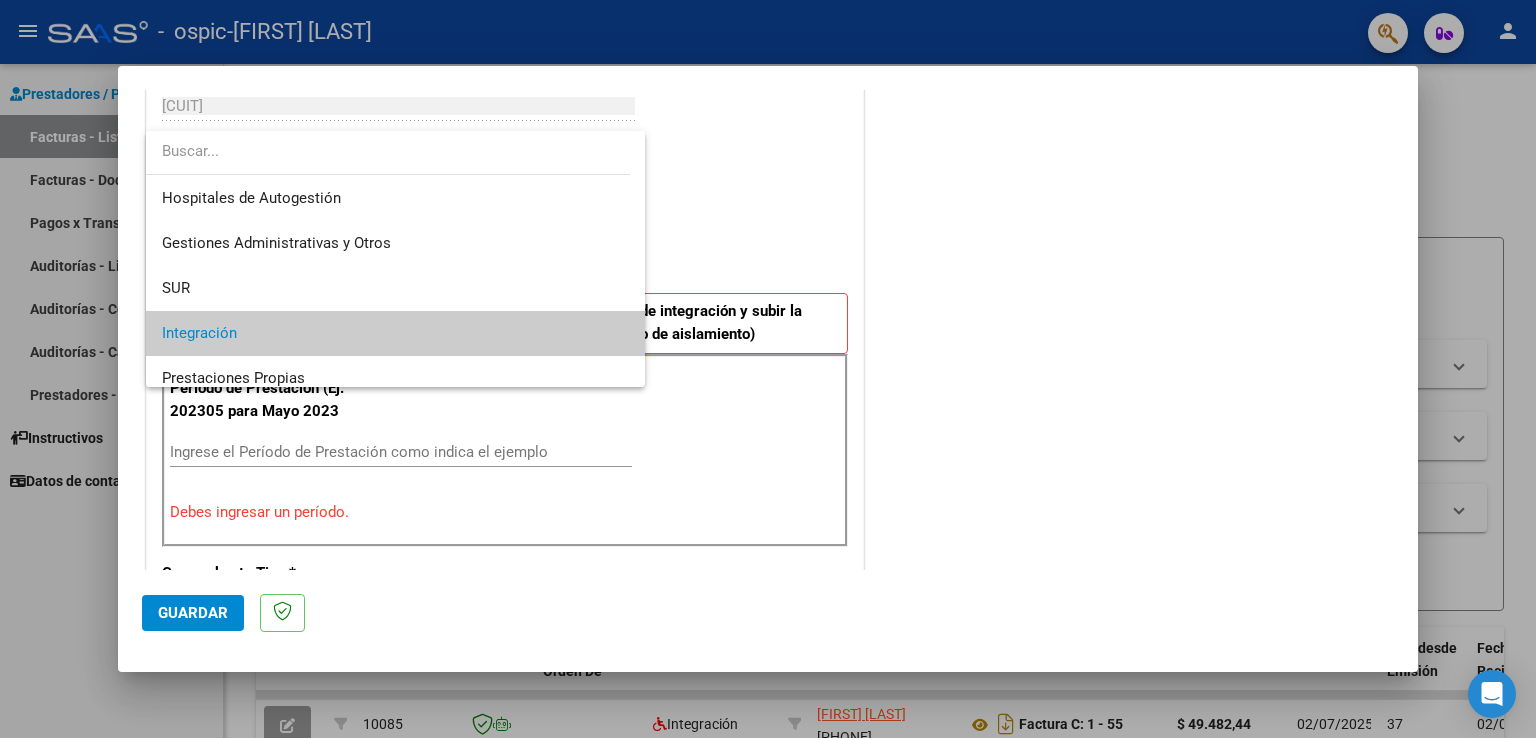 scroll, scrollTop: 74, scrollLeft: 0, axis: vertical 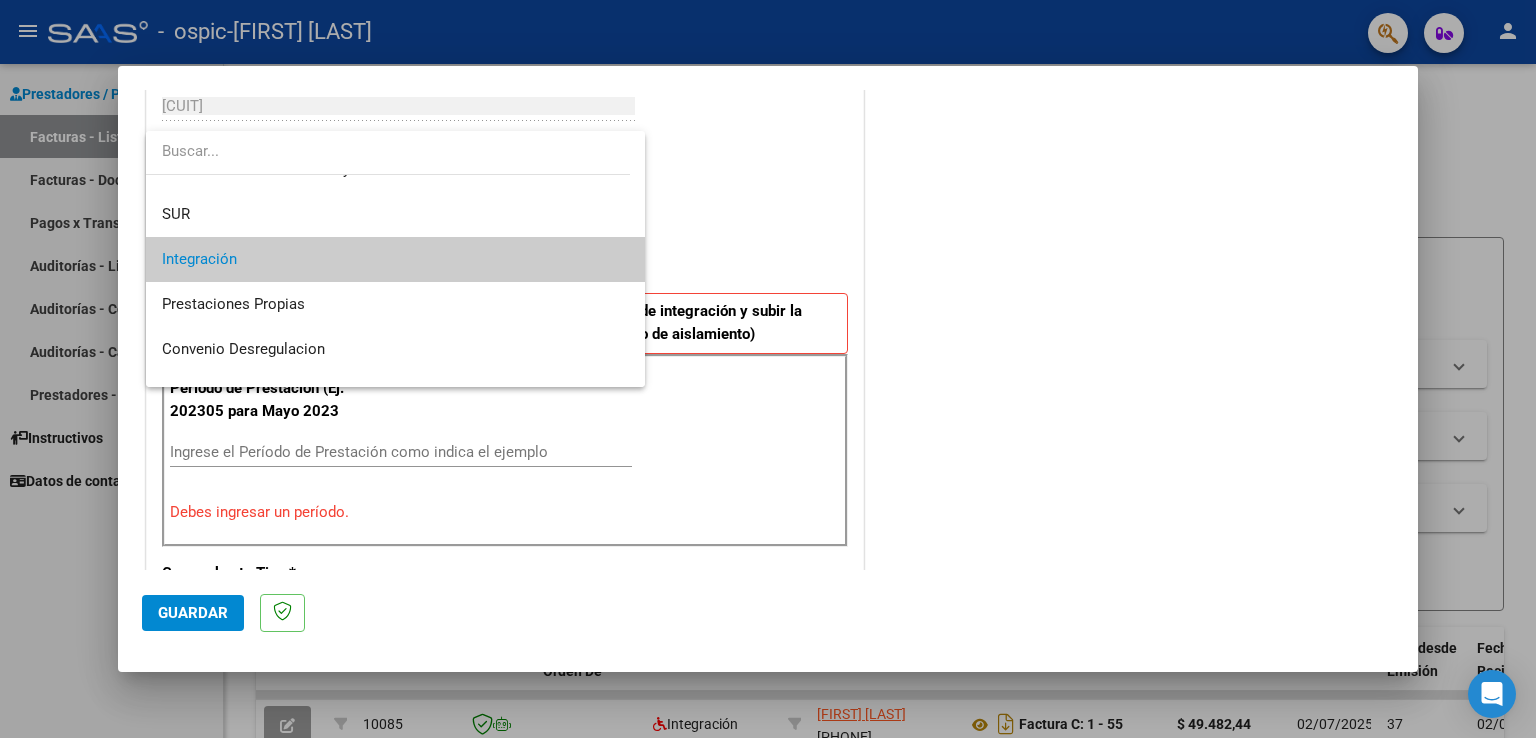 click on "Integración" at bounding box center [396, 259] 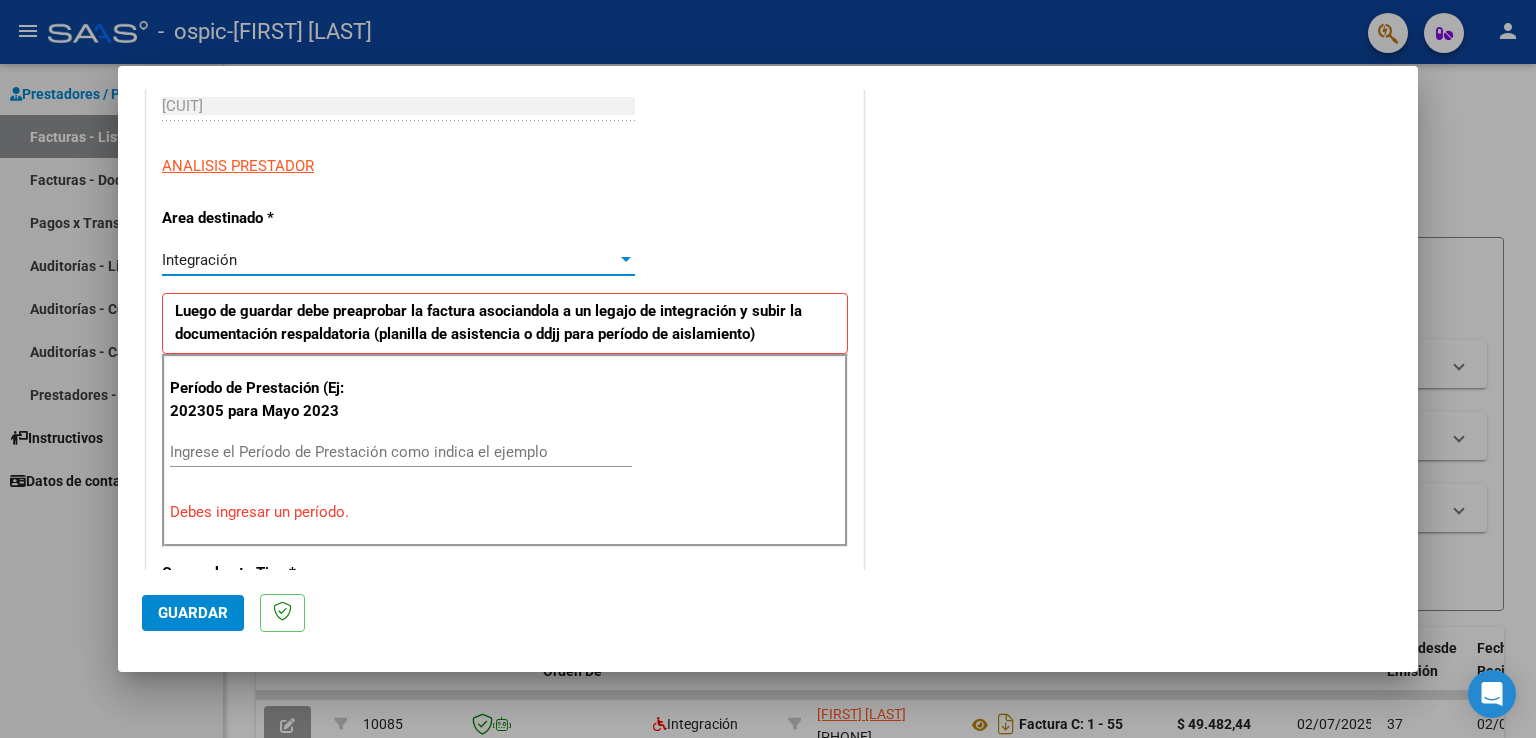 click on "Ingrese el Período de Prestación como indica el ejemplo" at bounding box center [401, 452] 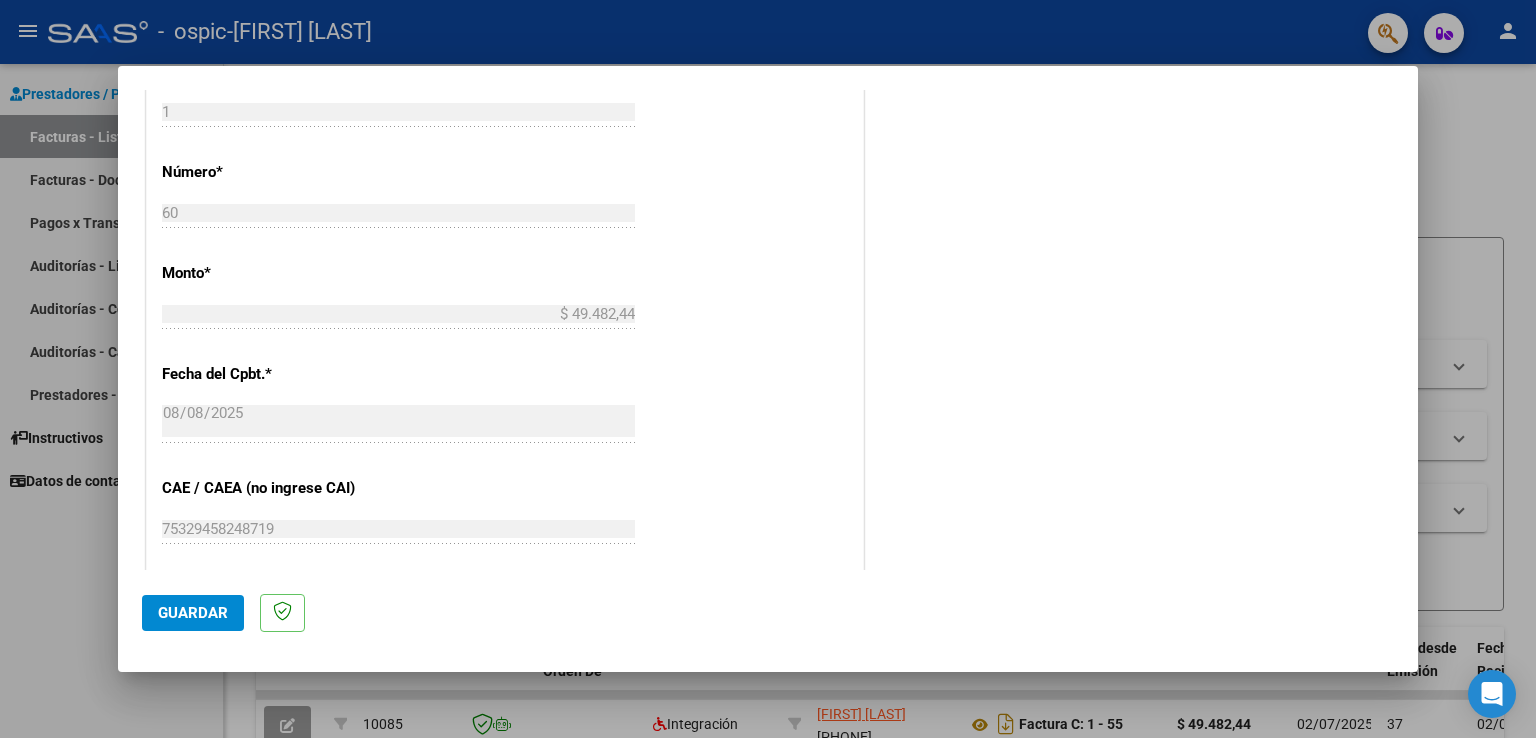 scroll, scrollTop: 917, scrollLeft: 0, axis: vertical 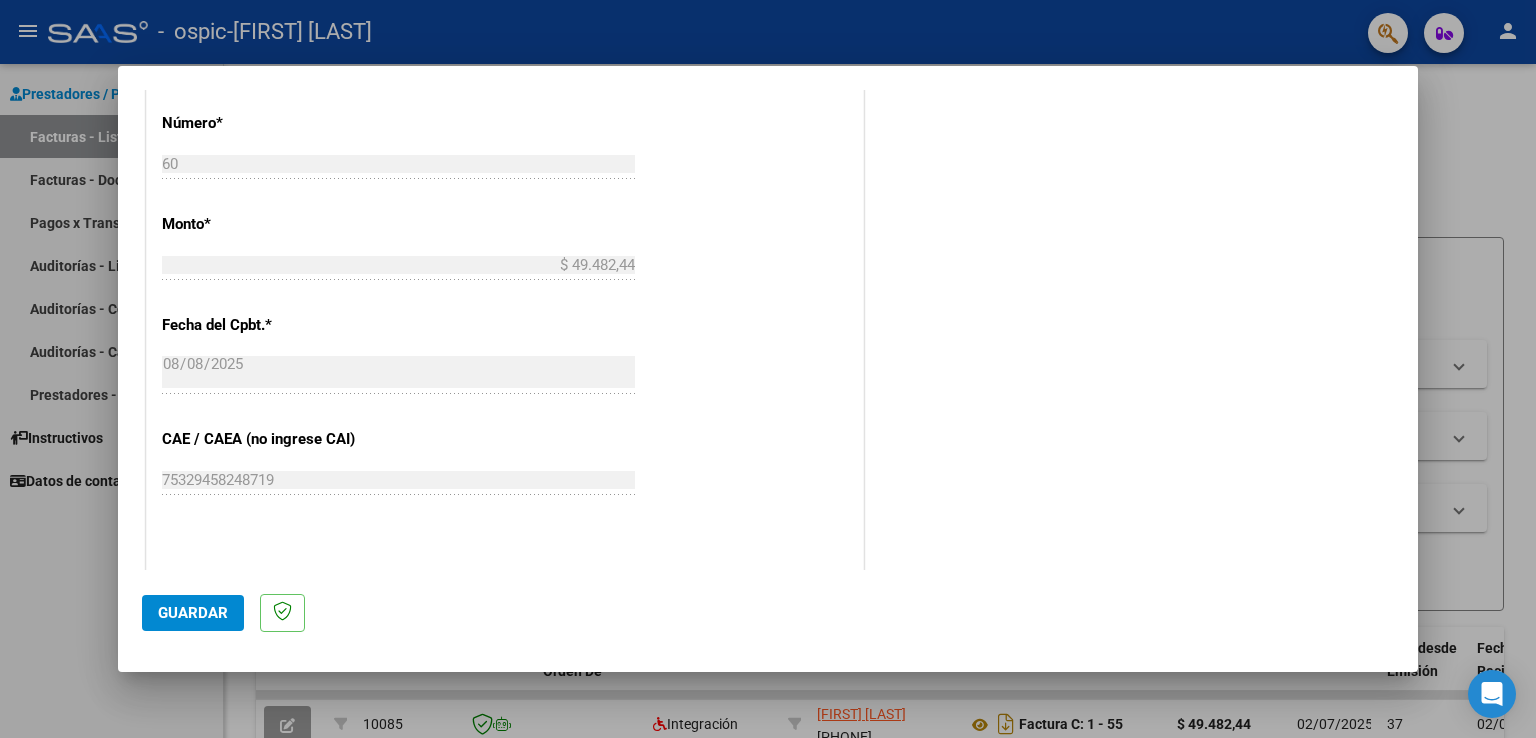 type on "202507" 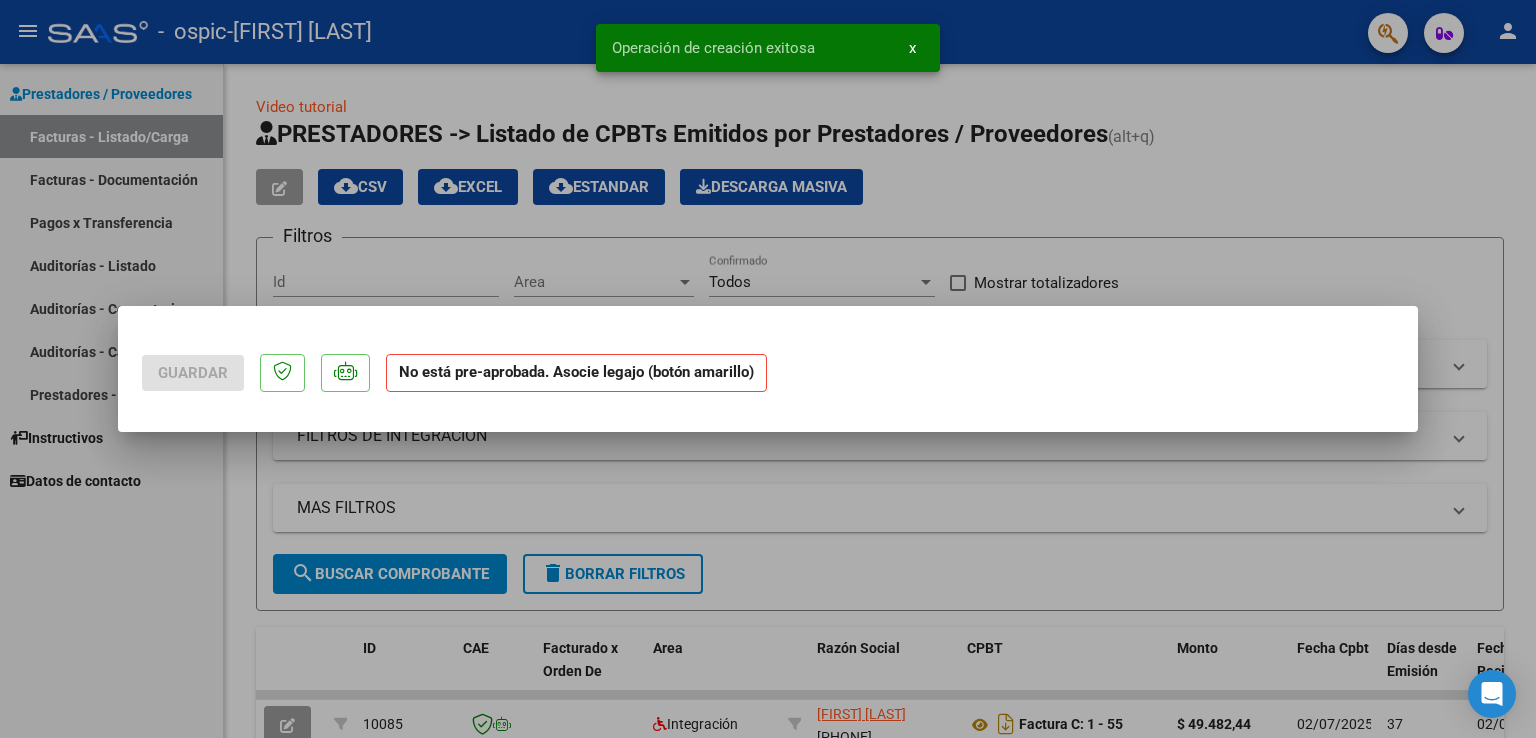scroll, scrollTop: 0, scrollLeft: 0, axis: both 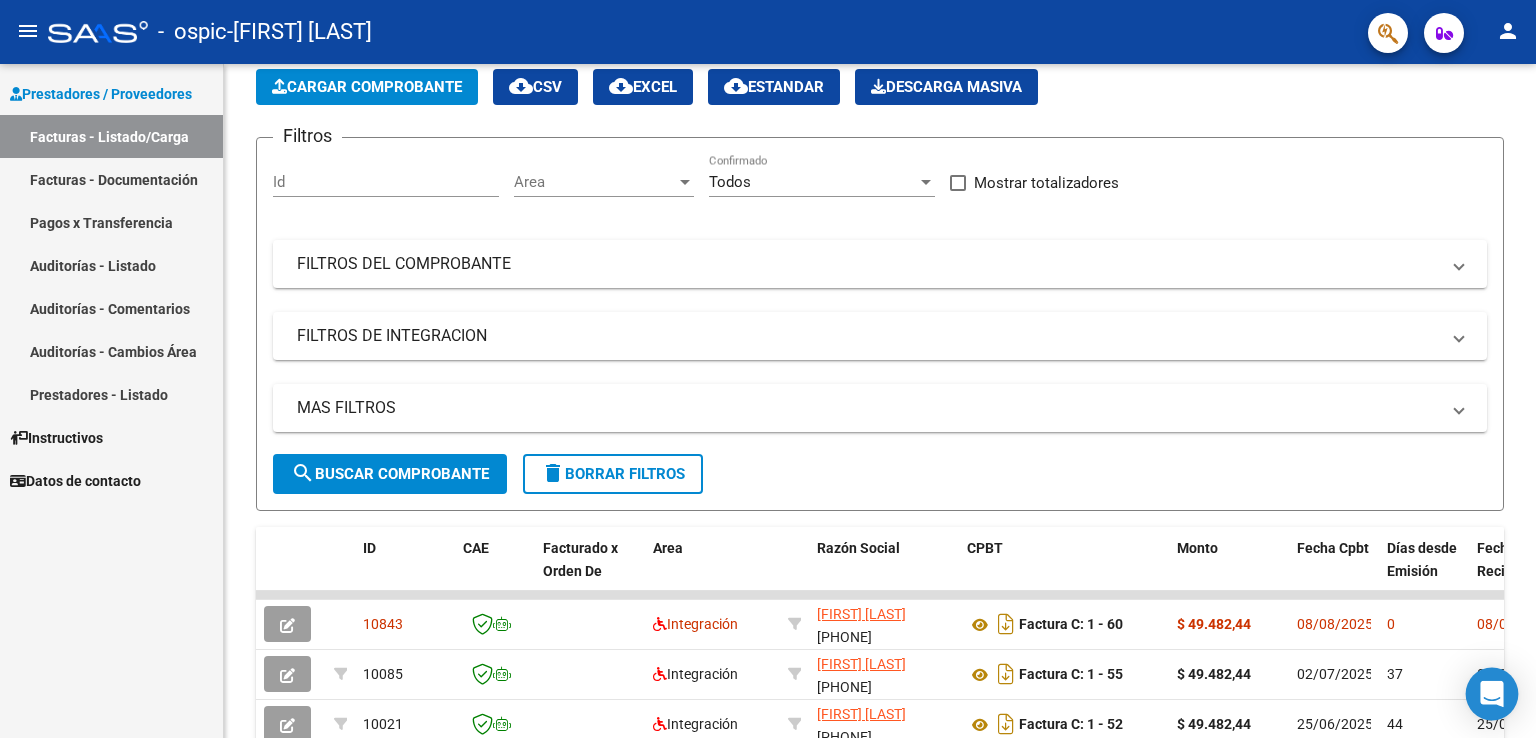 click 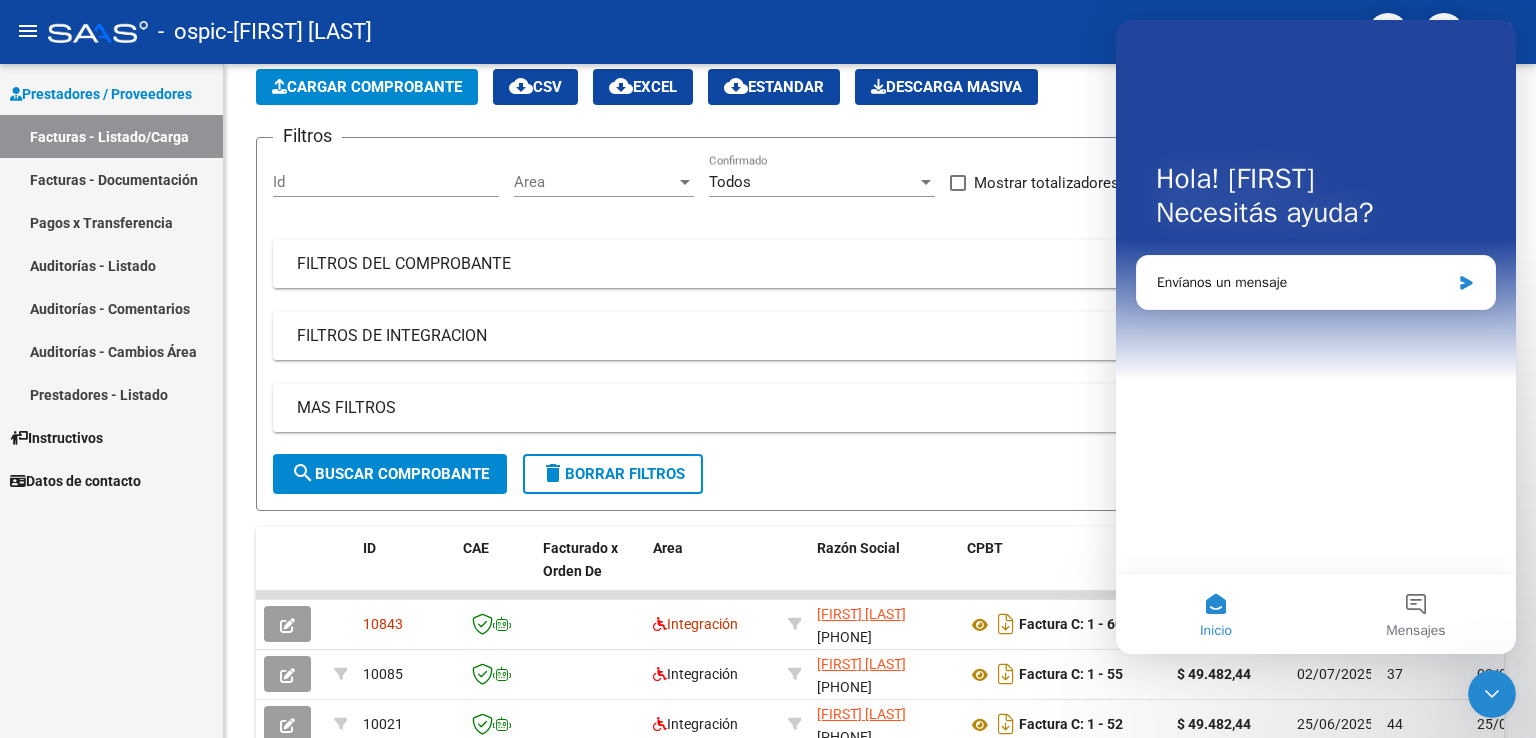 scroll, scrollTop: 0, scrollLeft: 0, axis: both 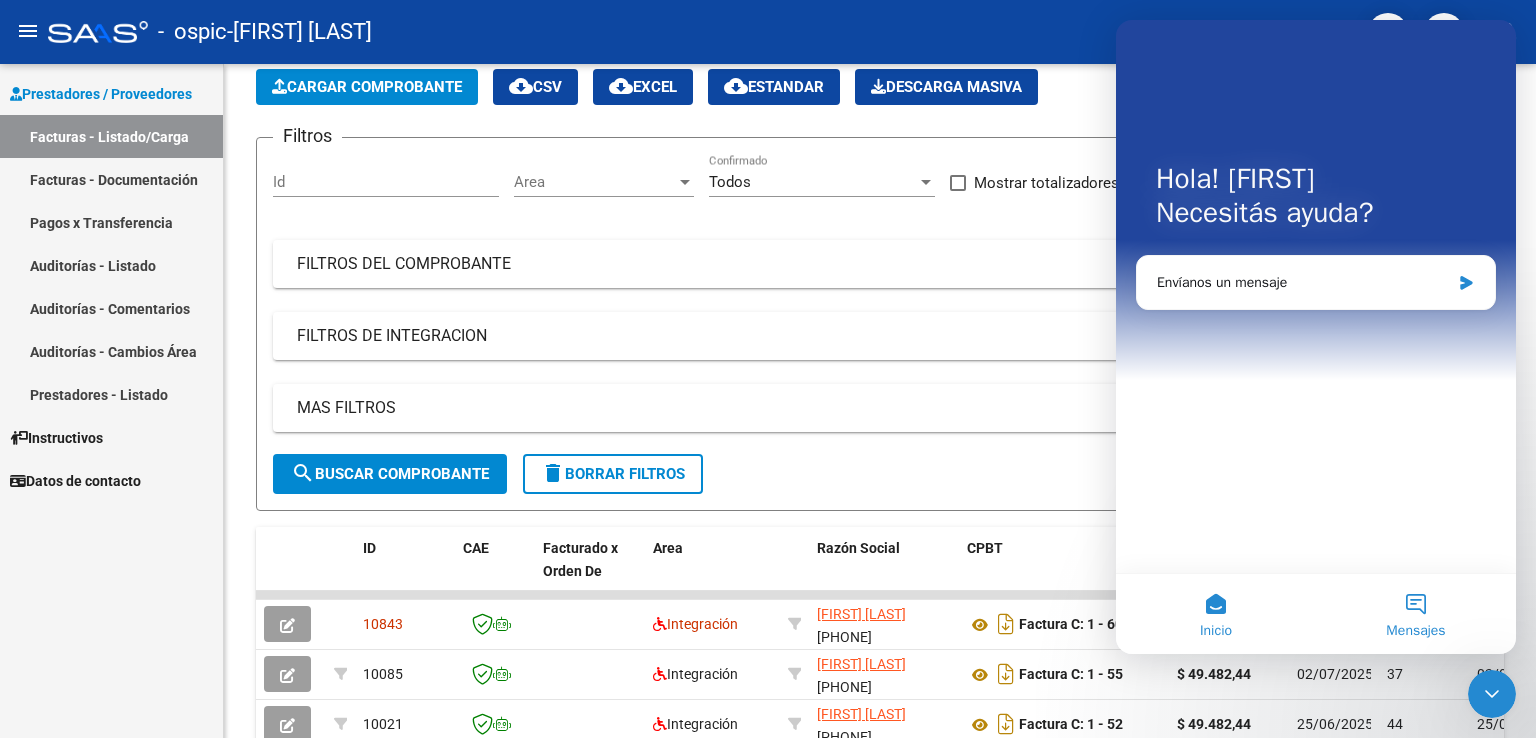 click on "Mensajes" at bounding box center [1416, 614] 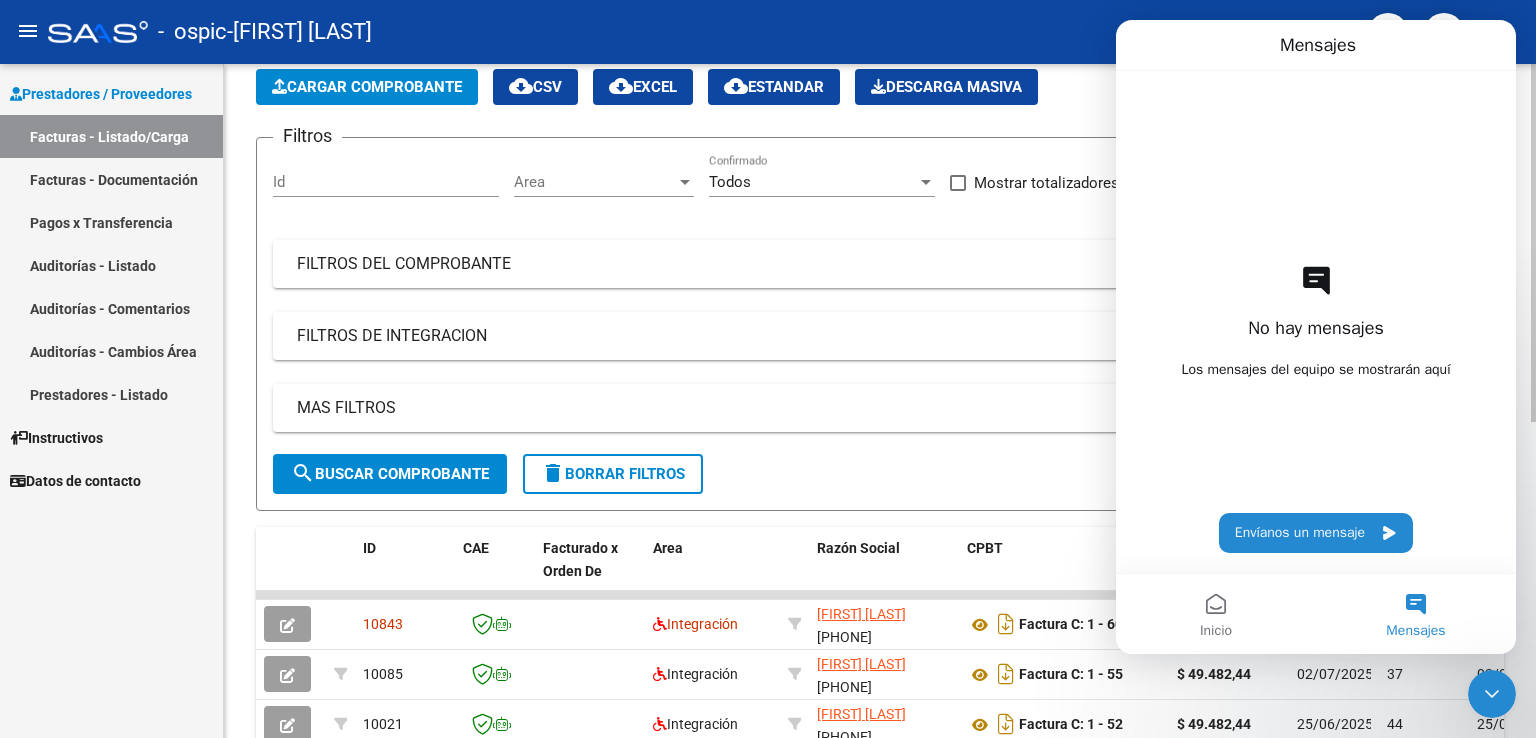 click on "Filtros Id Area Area Todos Confirmado   Mostrar totalizadores   FILTROS DEL COMPROBANTE  Comprobante Tipo Comprobante Tipo Start date – End date Fec. Comprobante Desde / Hasta Días Emisión Desde(cant. días) Días Emisión Hasta(cant. días) CUIT / Razón Social Pto. Venta Nro. Comprobante Código SSS CAE Válido CAE Válido Todos Cargado Módulo Hosp. Todos Tiene facturacion Apócrifa Hospital Refes  FILTROS DE INTEGRACION  Período De Prestación Campos del Archivo de Rendición Devuelto x SSS (dr_envio) Todos Rendido x SSS (dr_envio) Tipo de Registro Tipo de Registro Período Presentación Período Presentación Campos del Legajo Asociado (preaprobación) Afiliado Legajo (cuil/nombre) Todos Solo facturas preaprobadas  MAS FILTROS  Todos Con Doc. Respaldatoria Todos Con Trazabilidad Todos Asociado a Expediente Sur Auditoría Auditoría Auditoría Id Start date – End date Auditoría Confirmada Desde / Hasta Start date – End date Fec. Rec. Desde / Hasta Start date – End date Start date – End date" 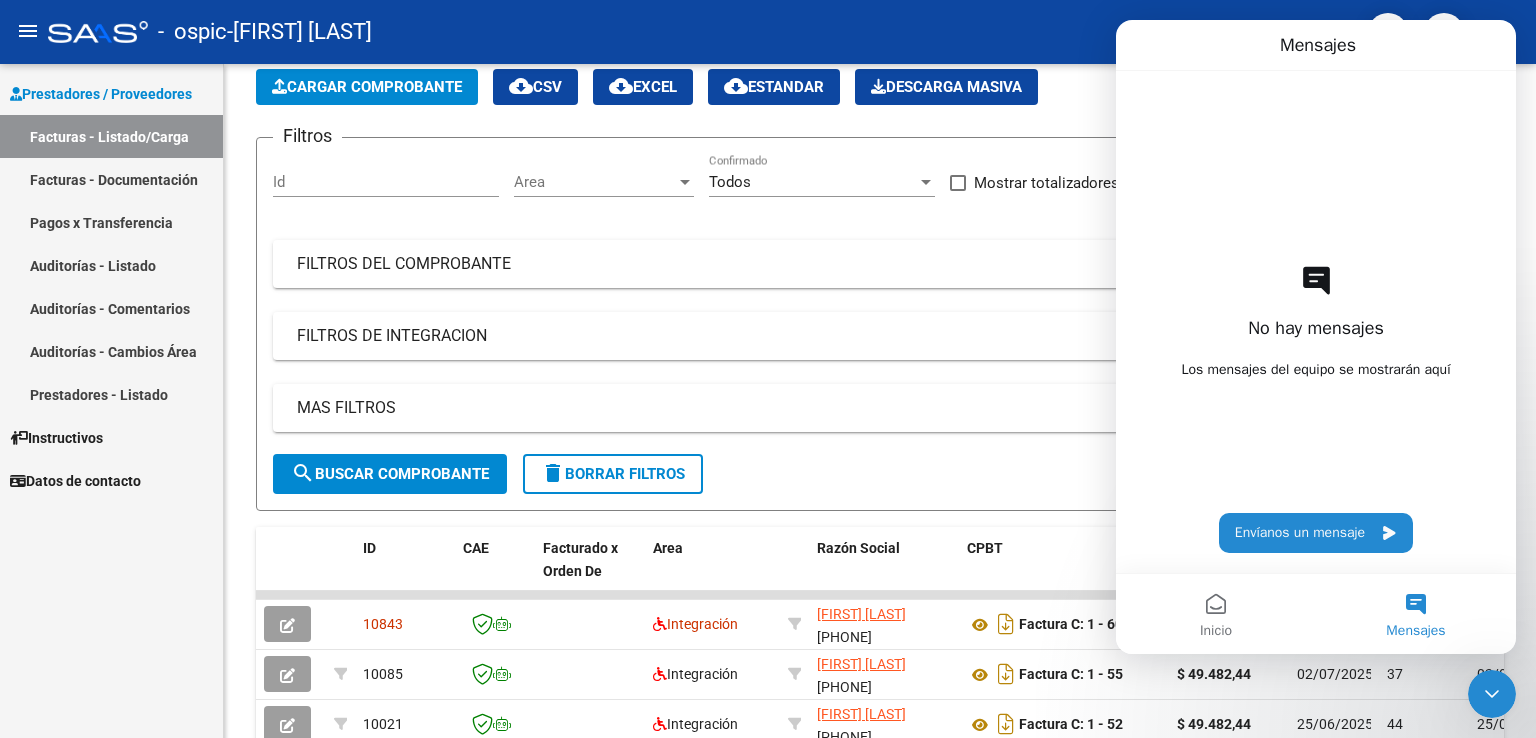 drag, startPoint x: 1260, startPoint y: 45, endPoint x: 1217, endPoint y: 28, distance: 46.238514 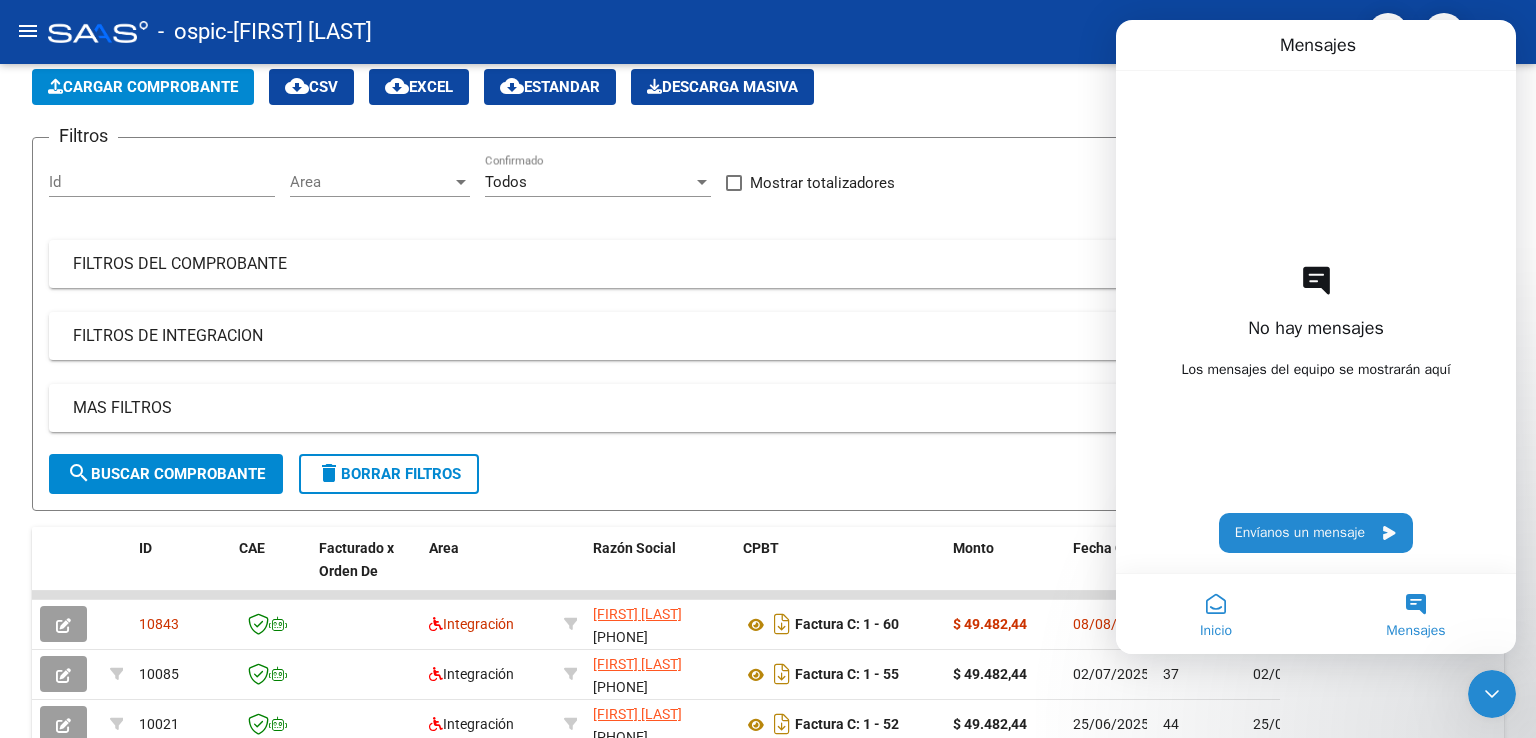click on "Inicio" at bounding box center [1216, 614] 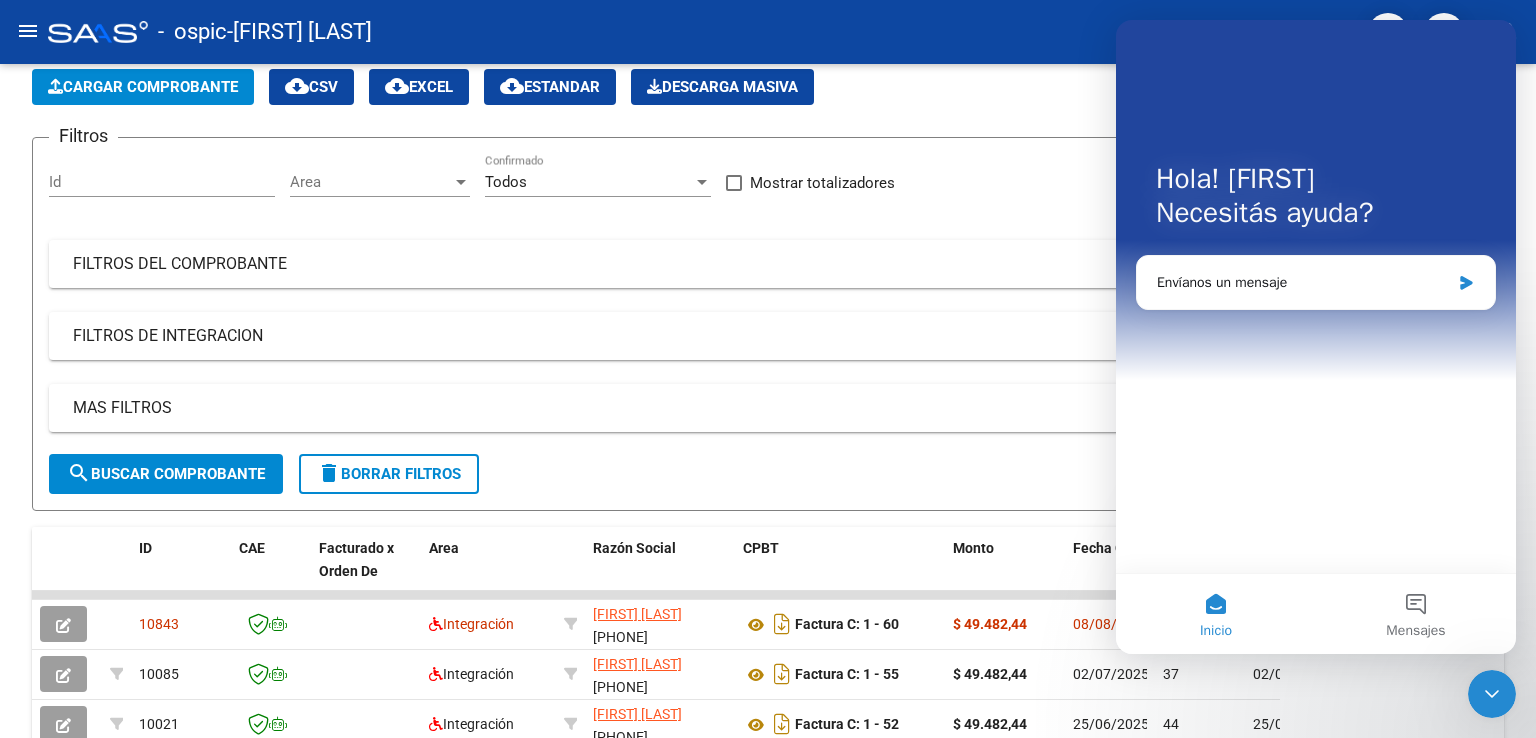 click on "Hola! [FIRST] Necesitás ayuda? Envíanos un mensaje" at bounding box center (1316, 296) 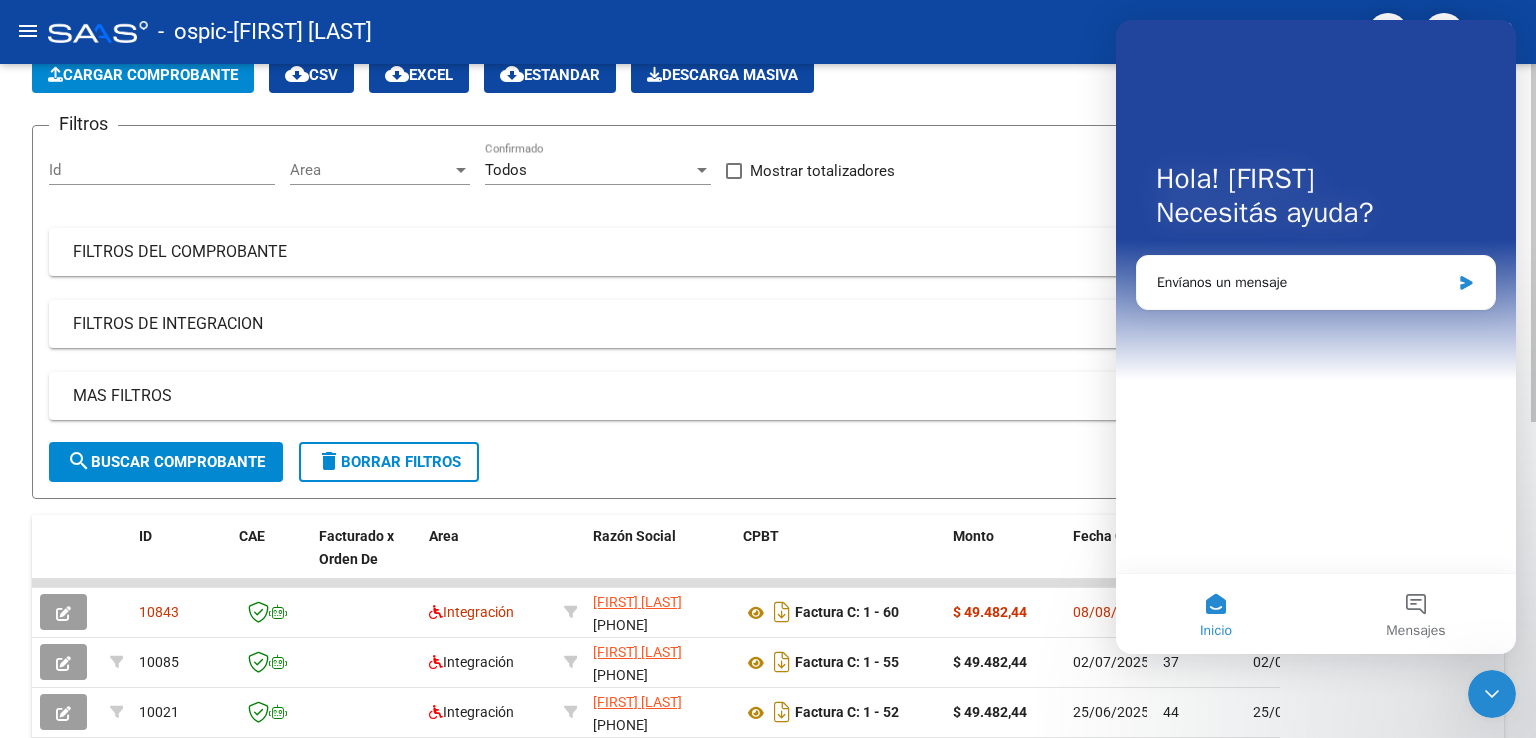 scroll, scrollTop: 0, scrollLeft: 0, axis: both 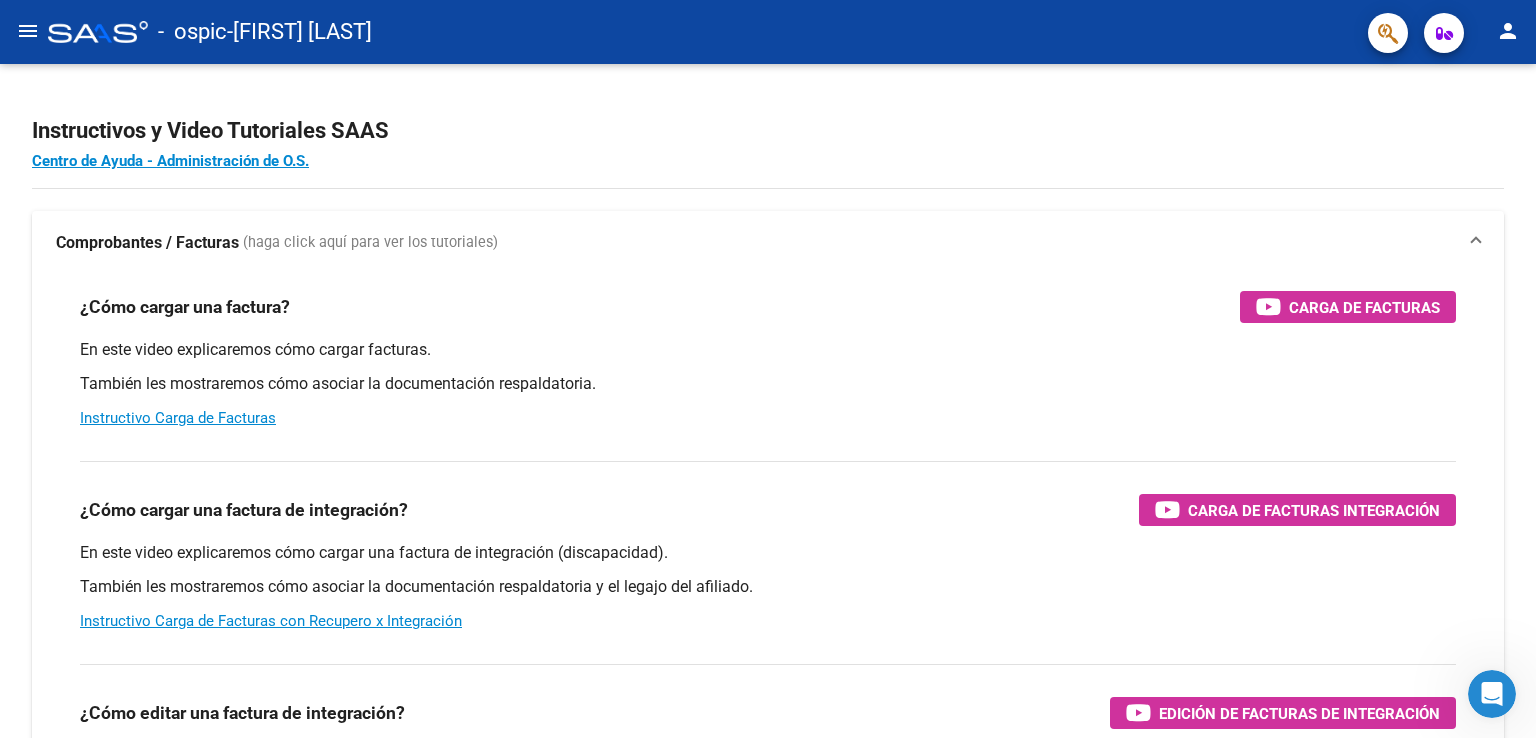 click on "menu" 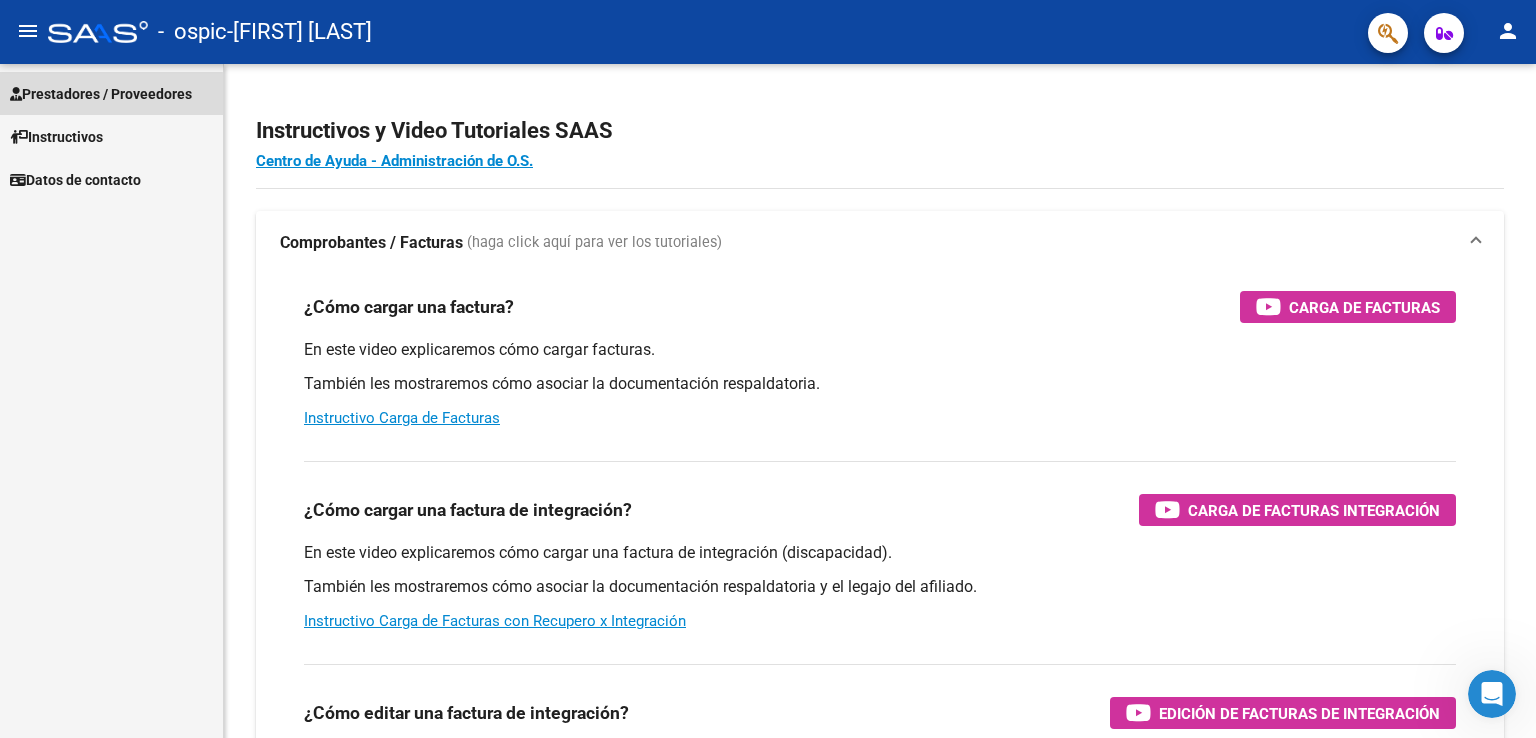 click on "Prestadores / Proveedores" at bounding box center [101, 94] 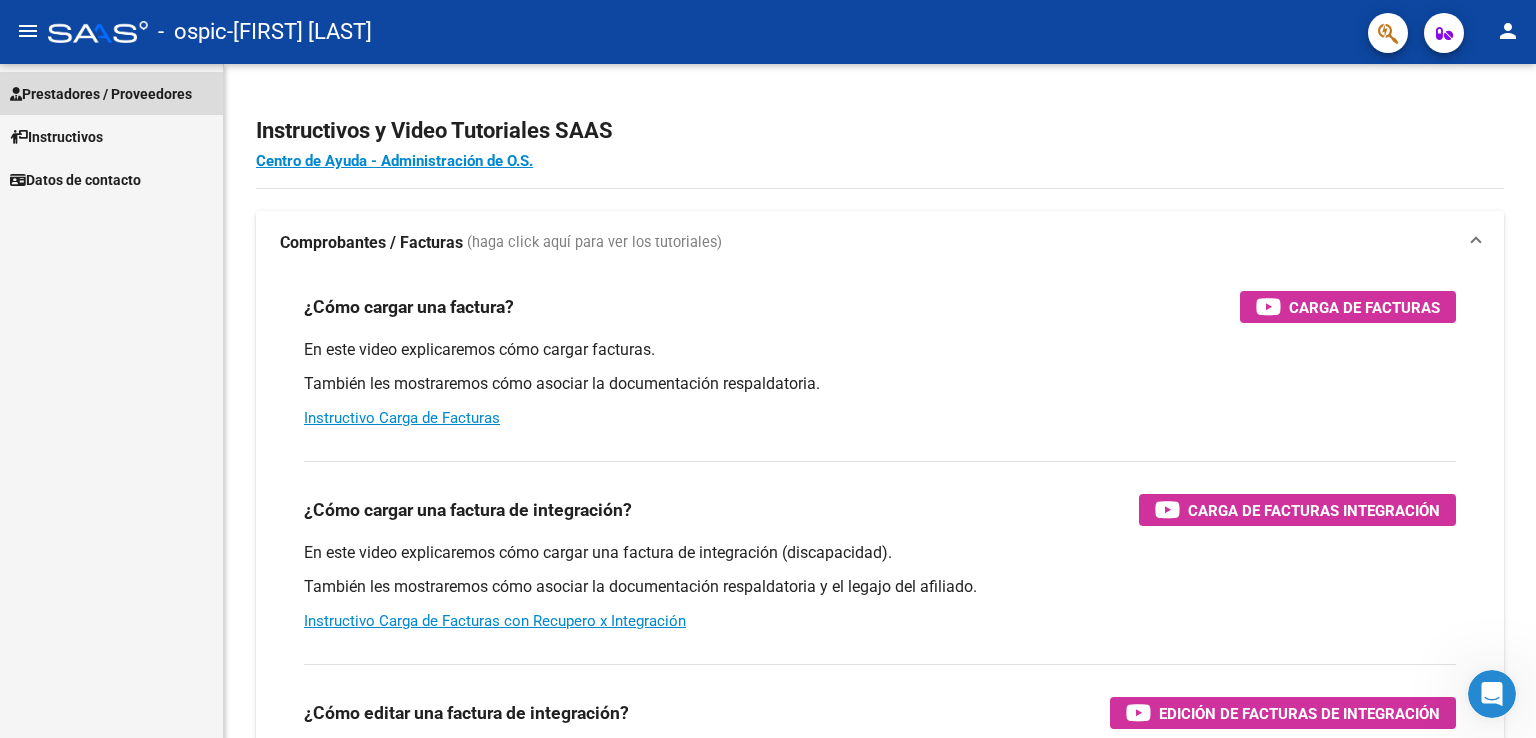 click on "Prestadores / Proveedores" at bounding box center (101, 94) 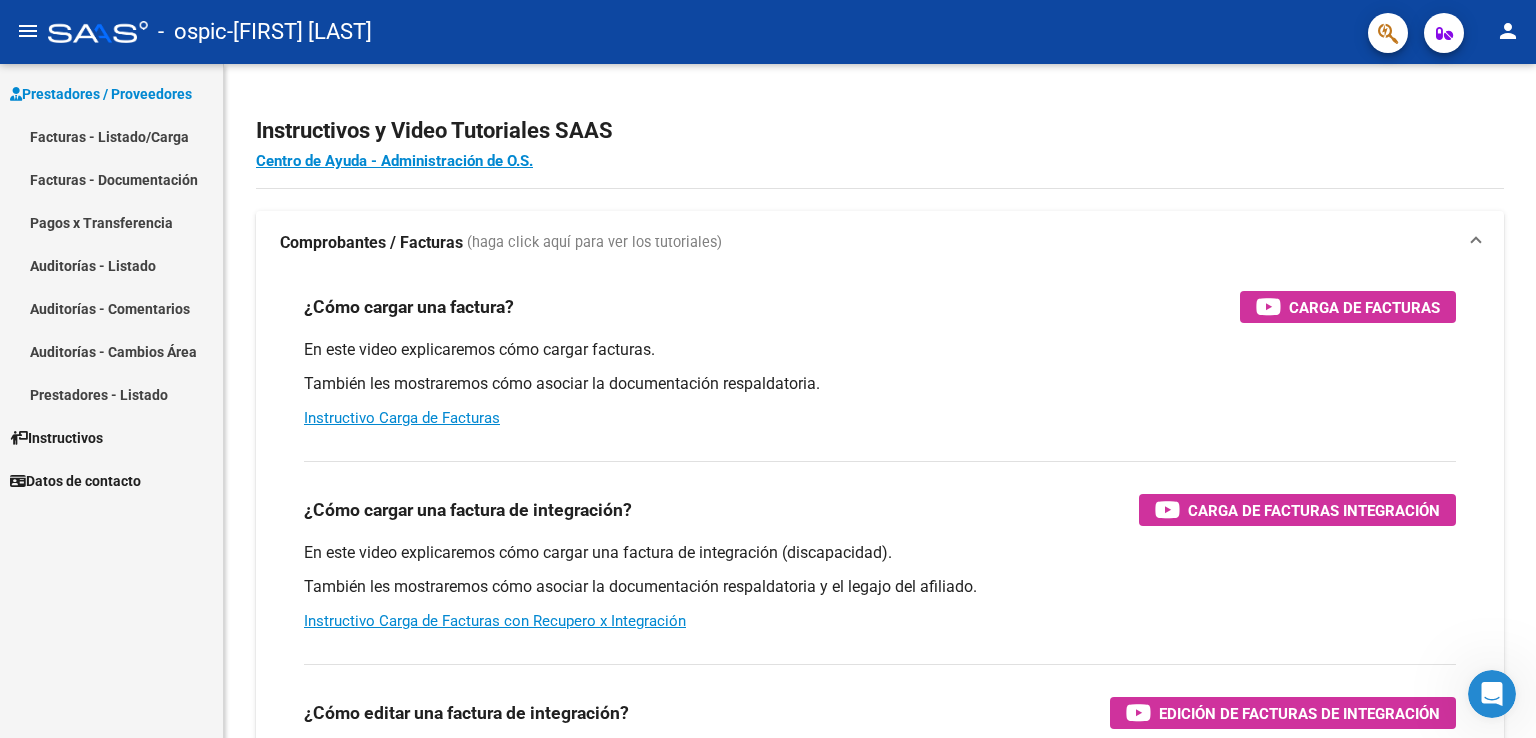 click on "Facturas - Listado/Carga" at bounding box center (111, 136) 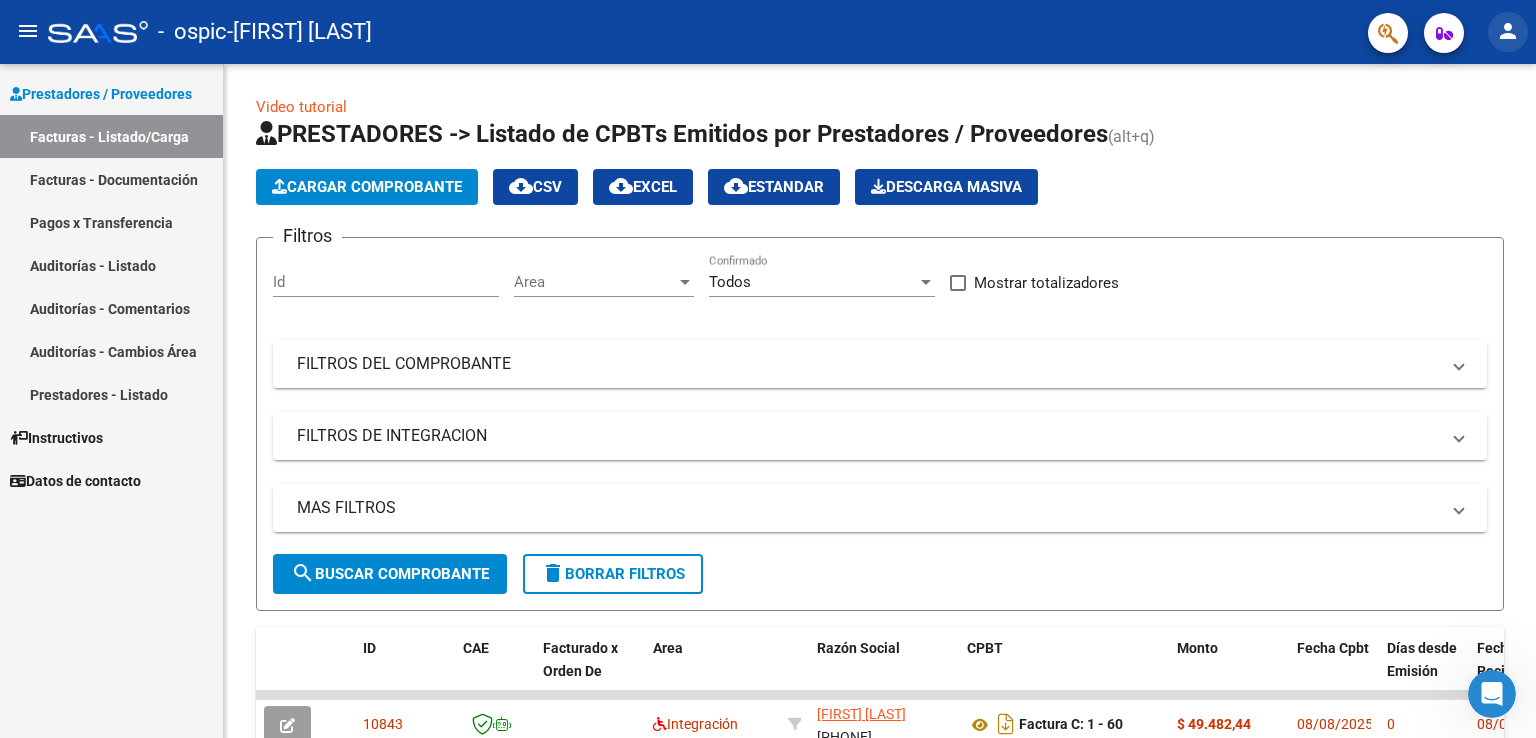 click on "person" 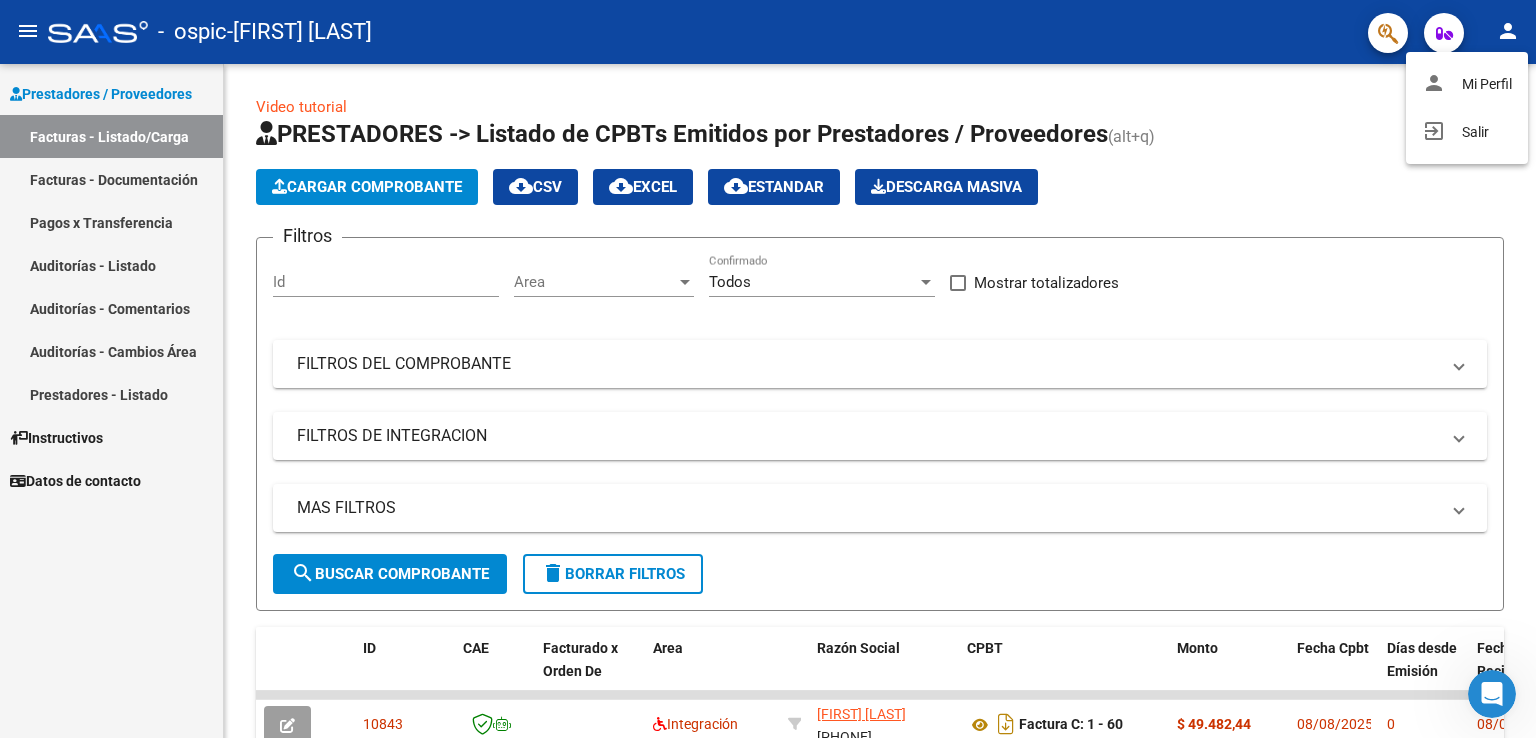 click at bounding box center (768, 369) 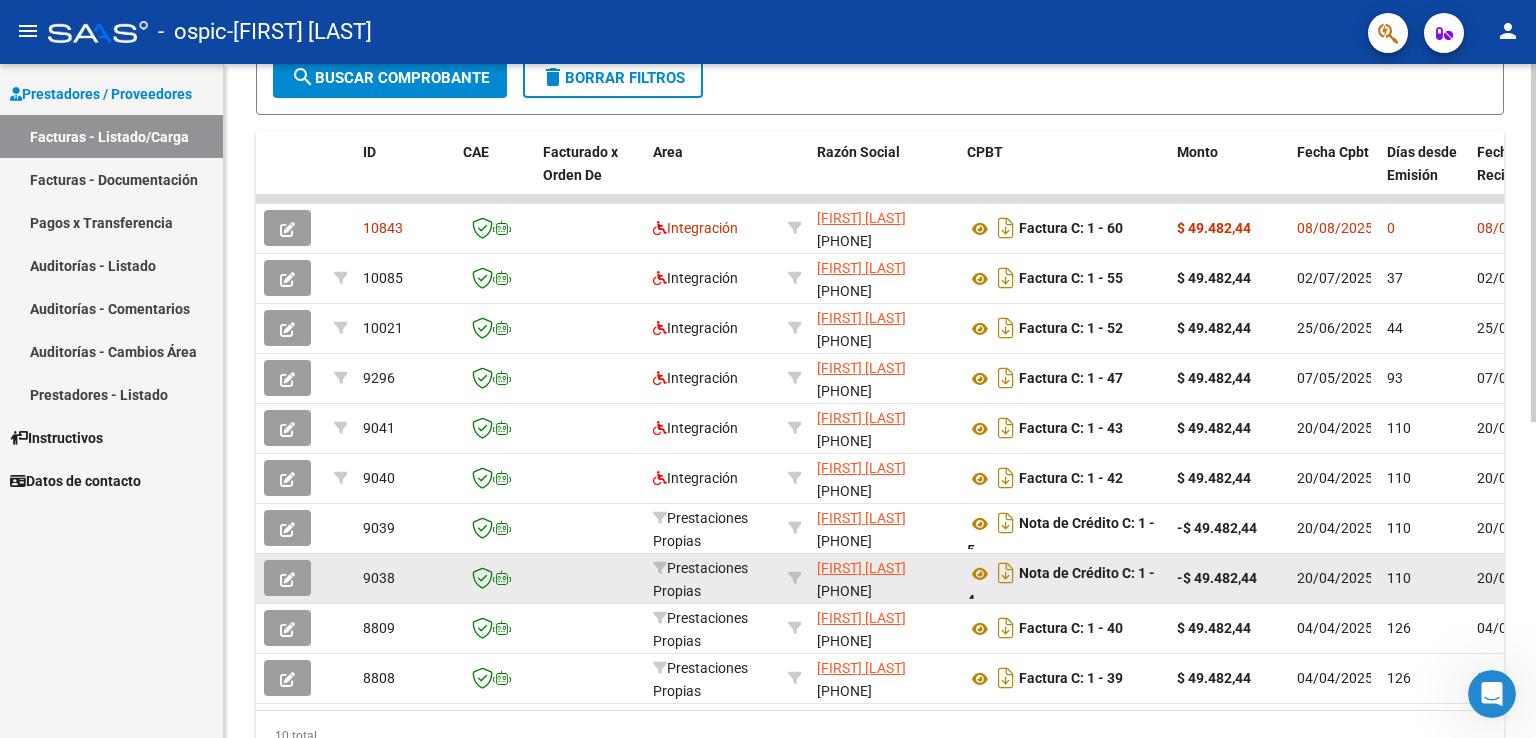 scroll, scrollTop: 596, scrollLeft: 0, axis: vertical 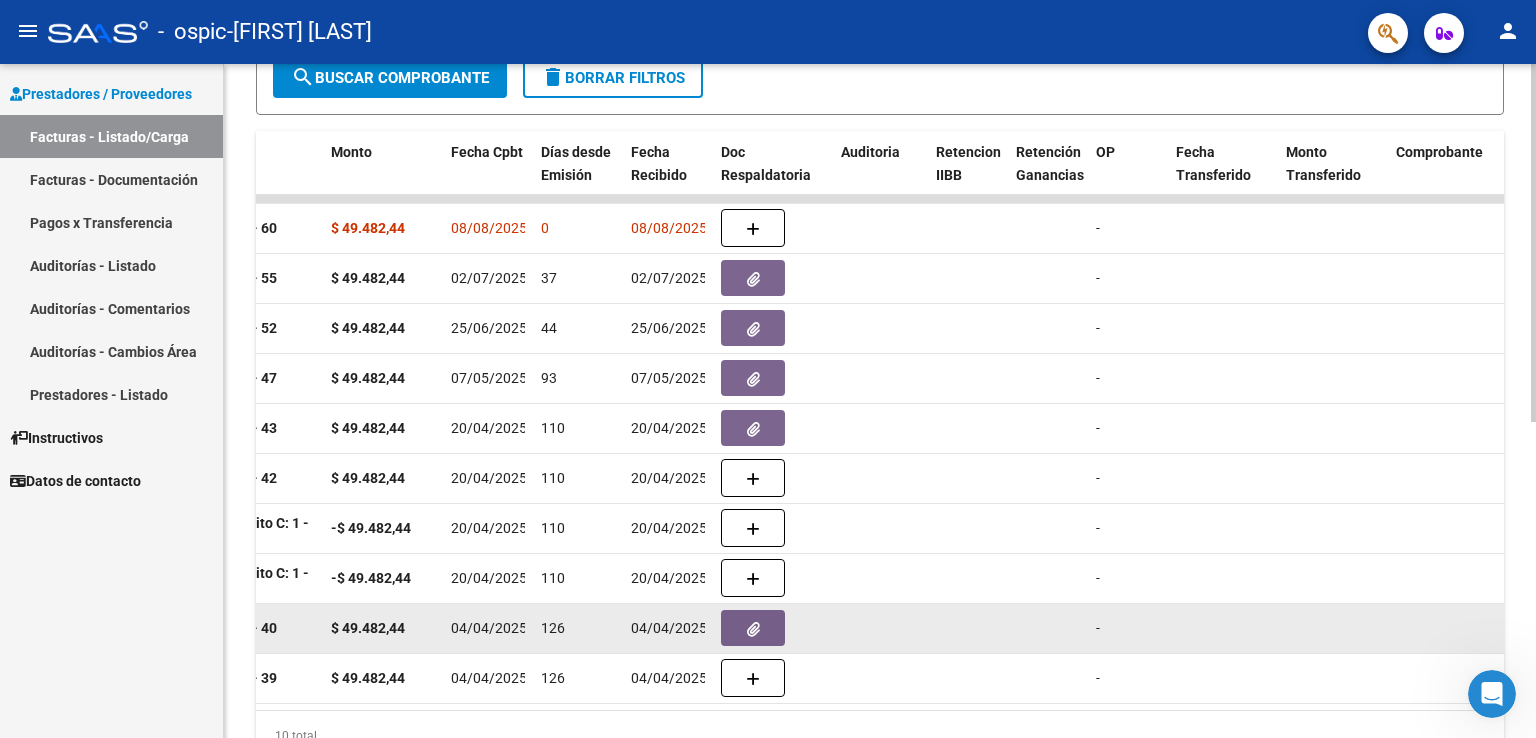 click on "04/04/2025" 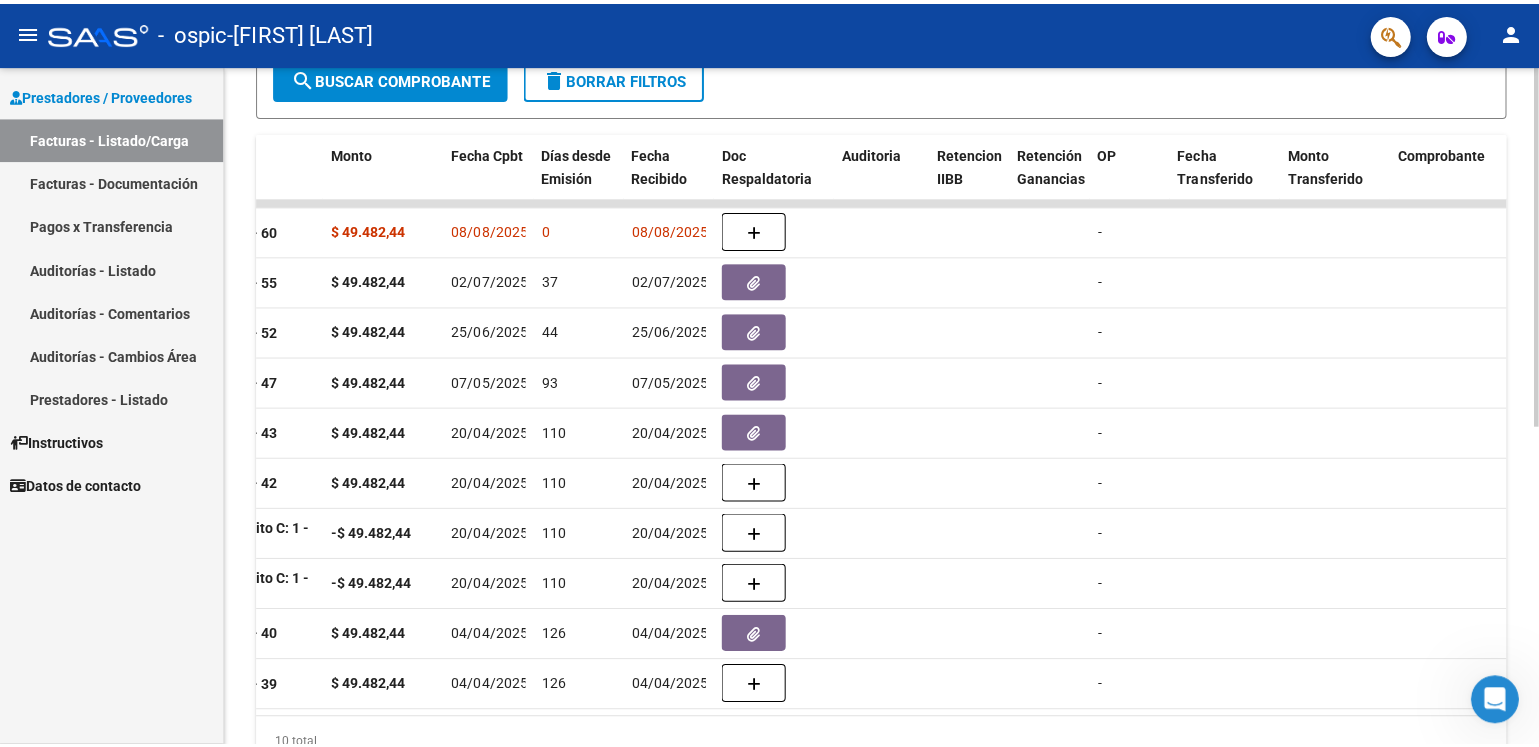 scroll, scrollTop: 0, scrollLeft: 773, axis: horizontal 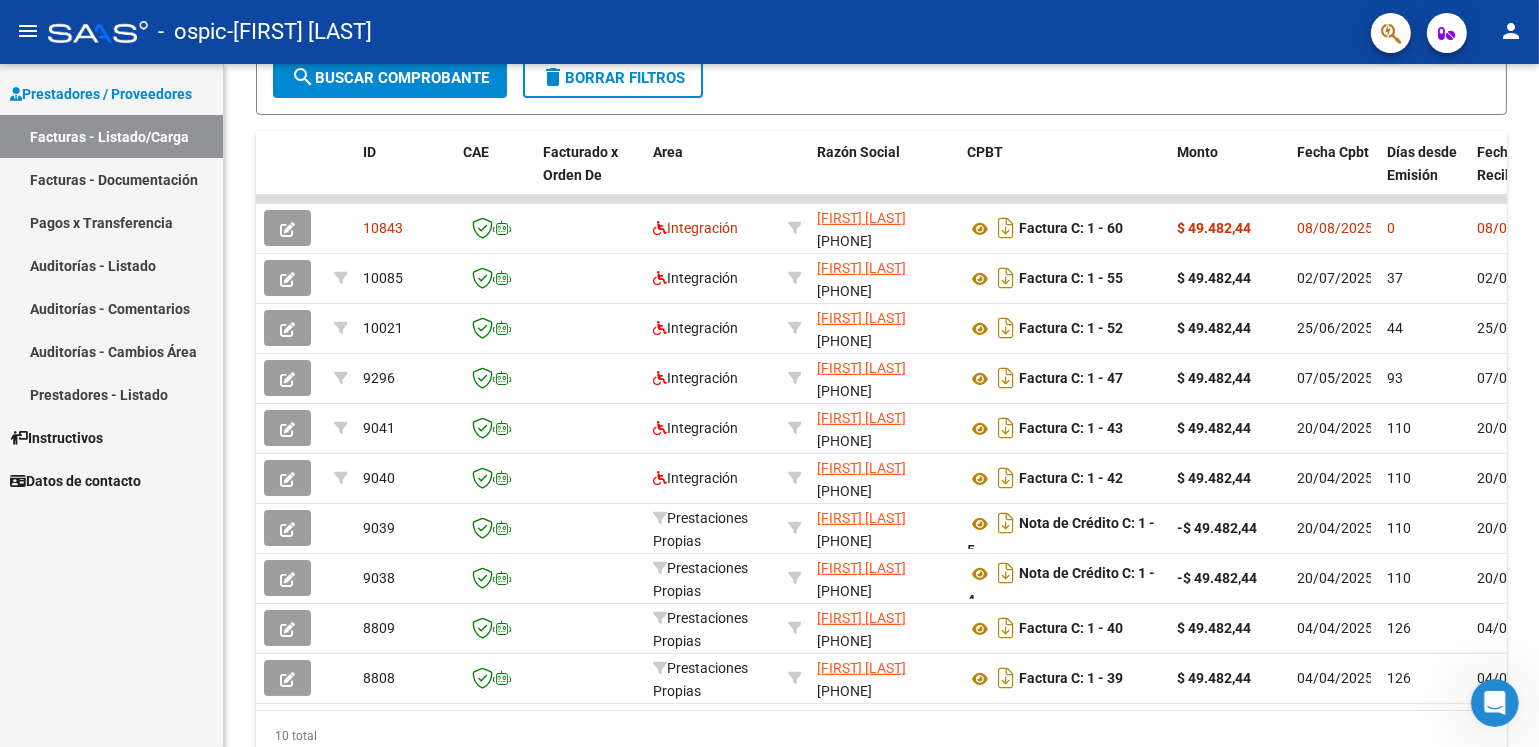 click on "Facturas - Listado/Carga" at bounding box center (111, 136) 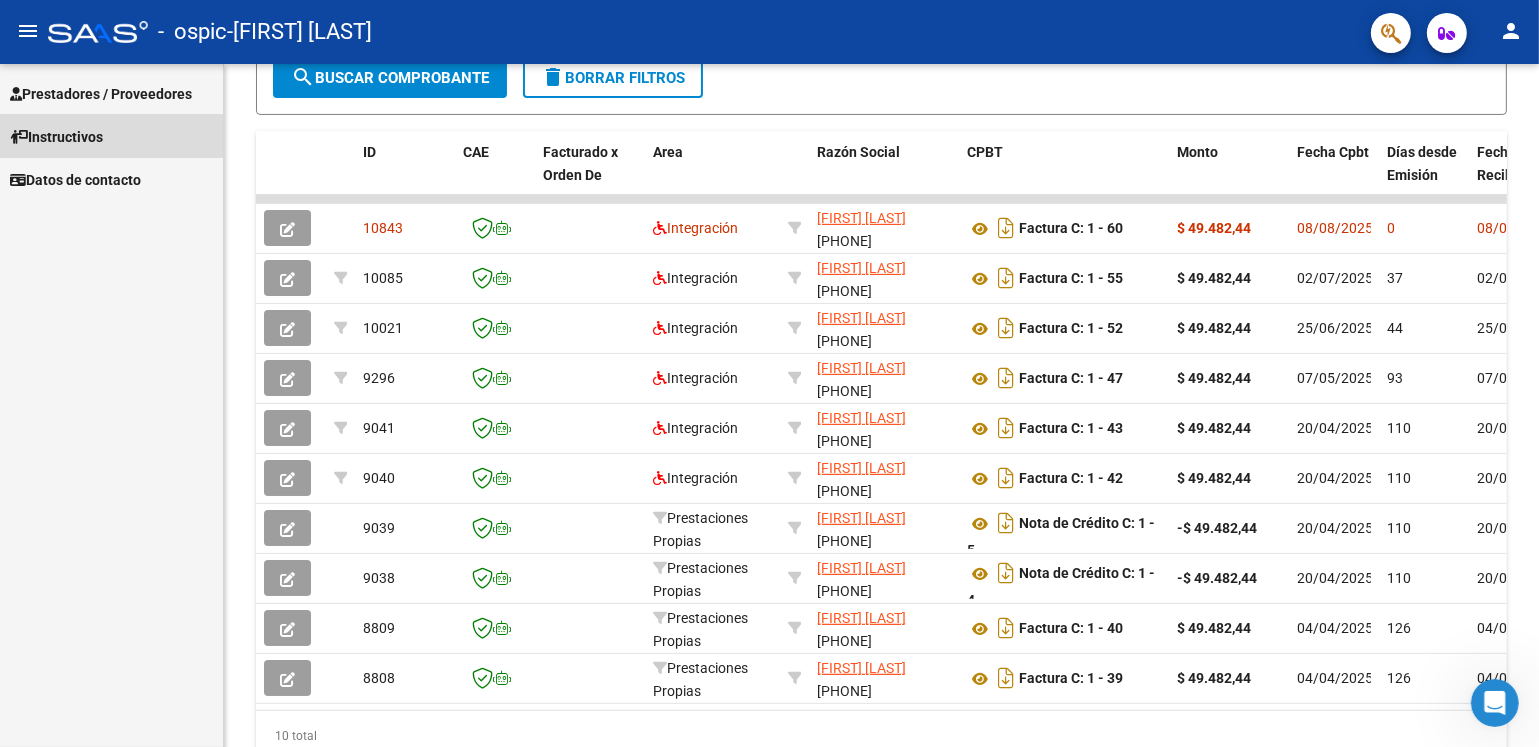 click on "Instructivos" at bounding box center [111, 136] 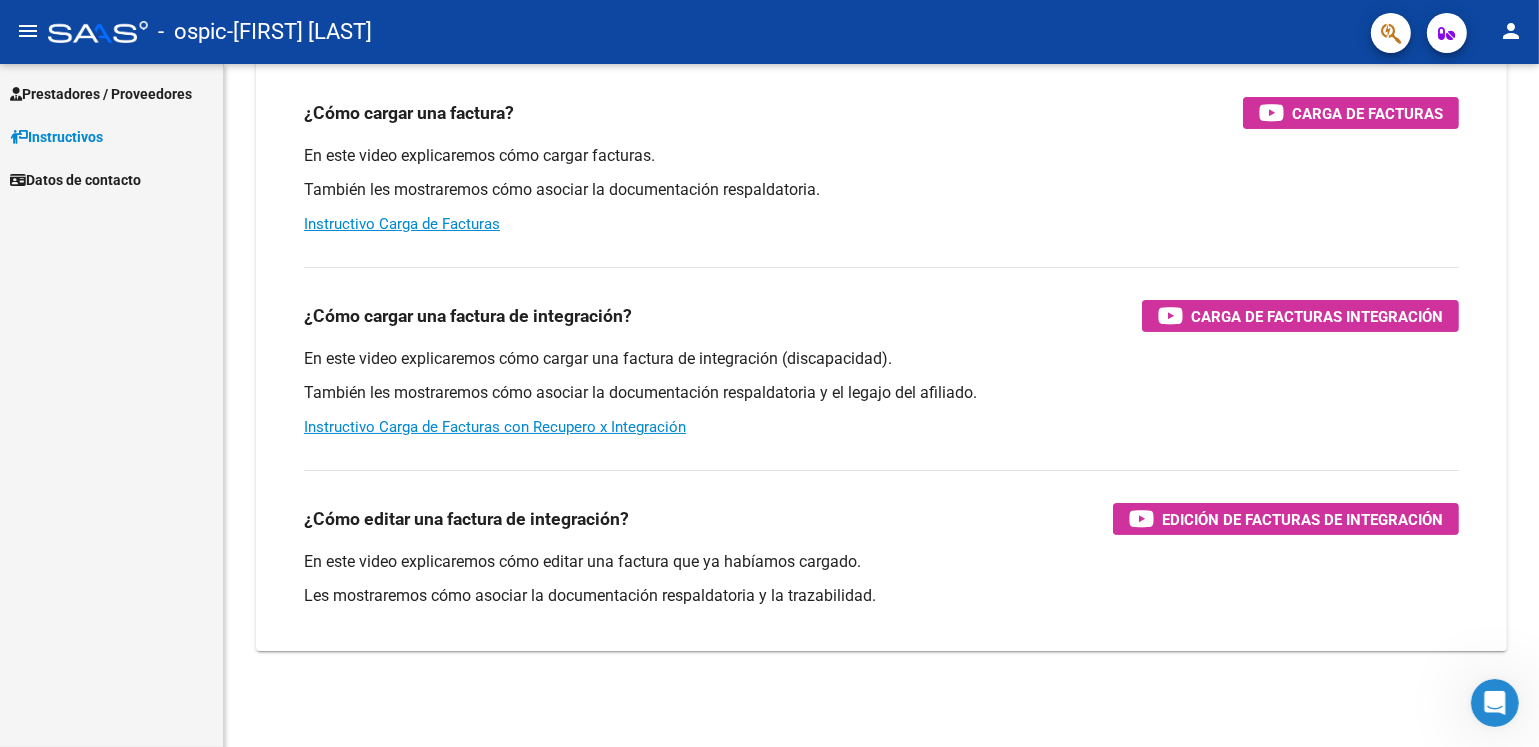 scroll, scrollTop: 193, scrollLeft: 0, axis: vertical 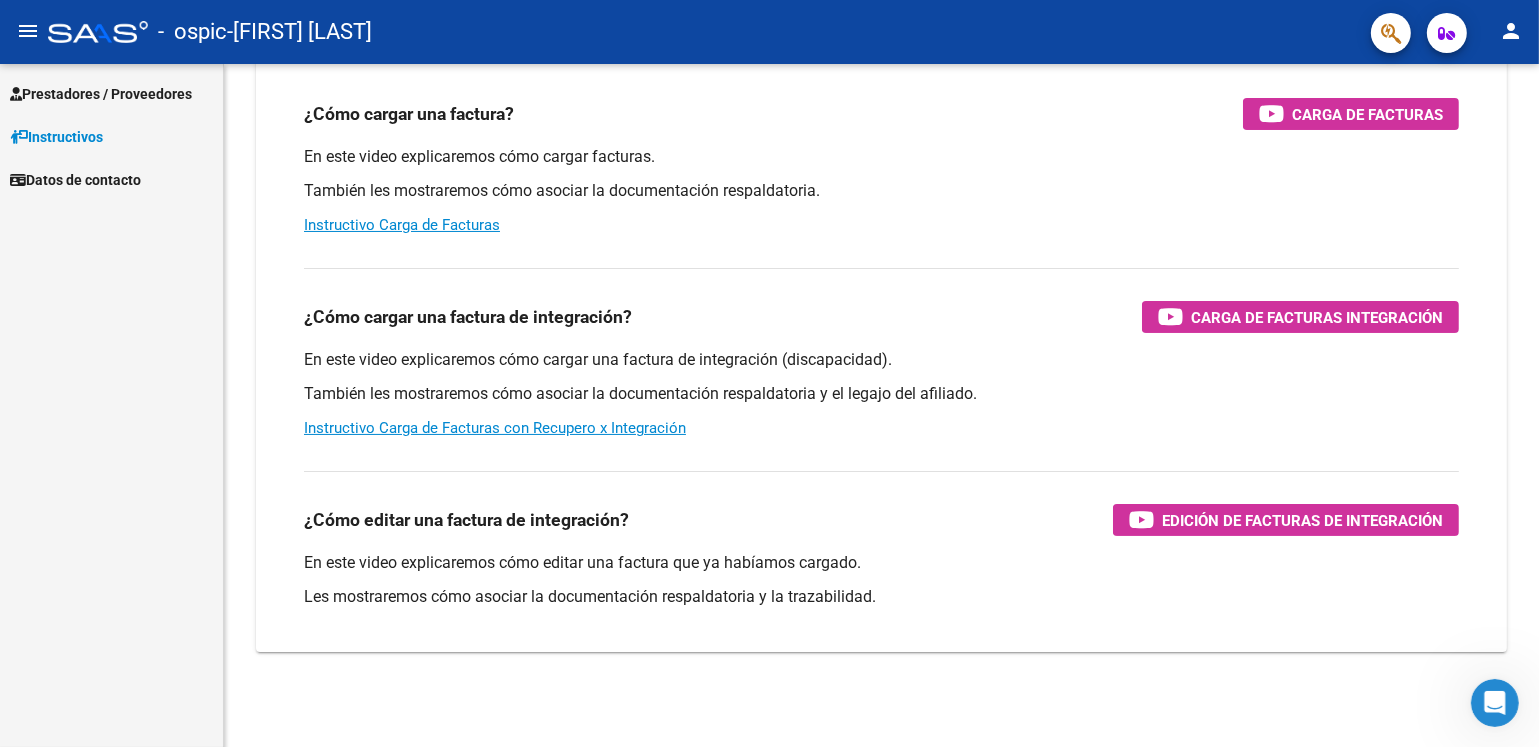 click on "Prestadores / Proveedores" at bounding box center (101, 94) 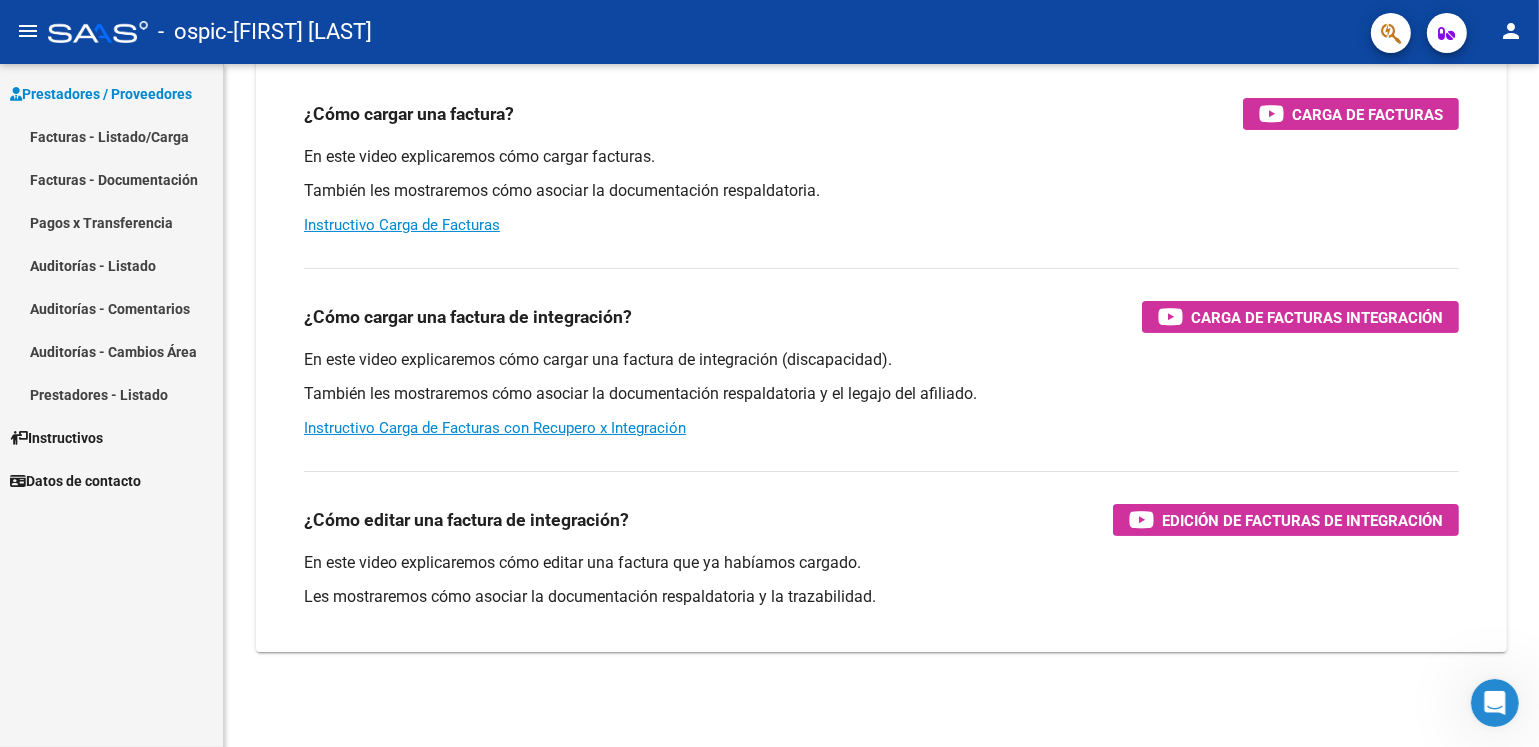 click on "Facturas - Documentación" at bounding box center [111, 179] 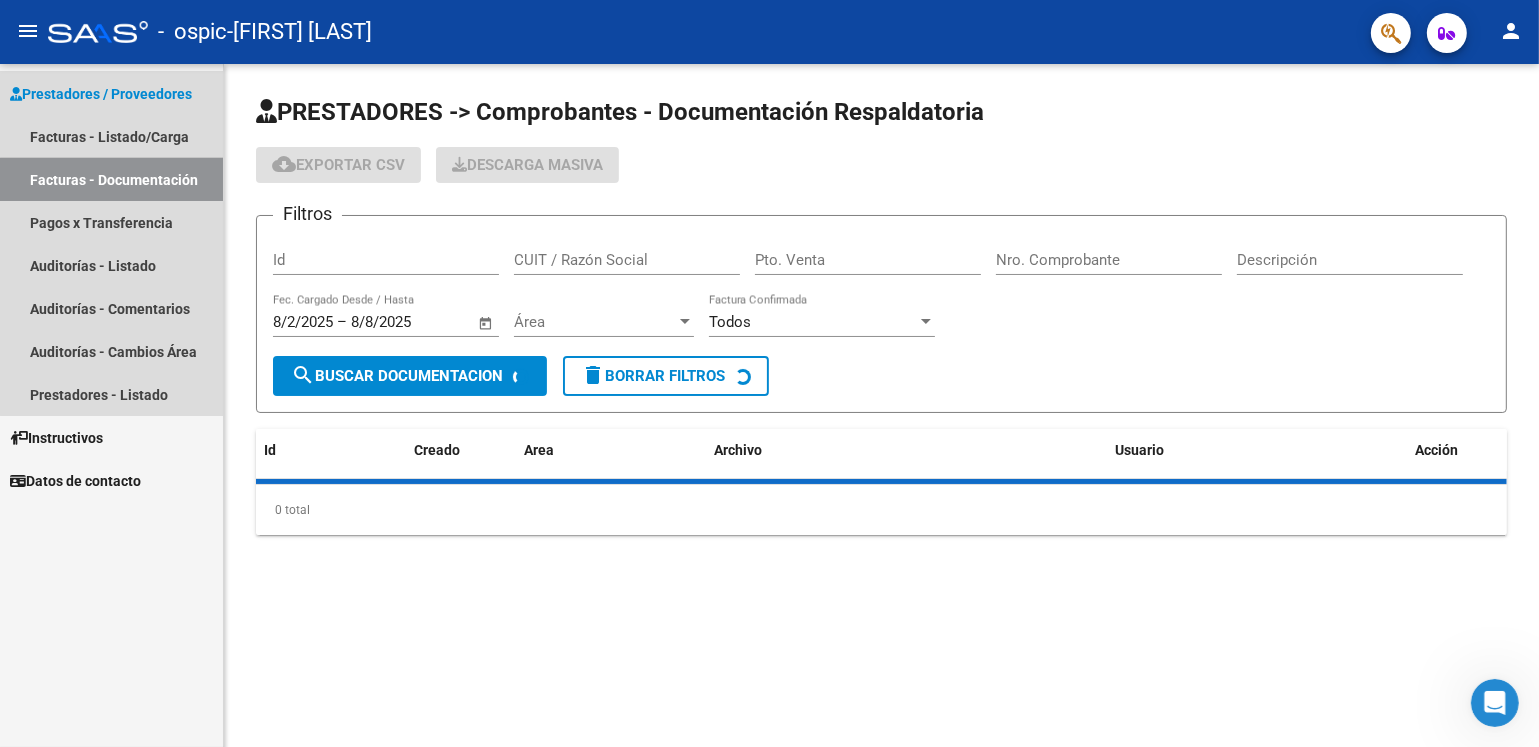 scroll, scrollTop: 0, scrollLeft: 0, axis: both 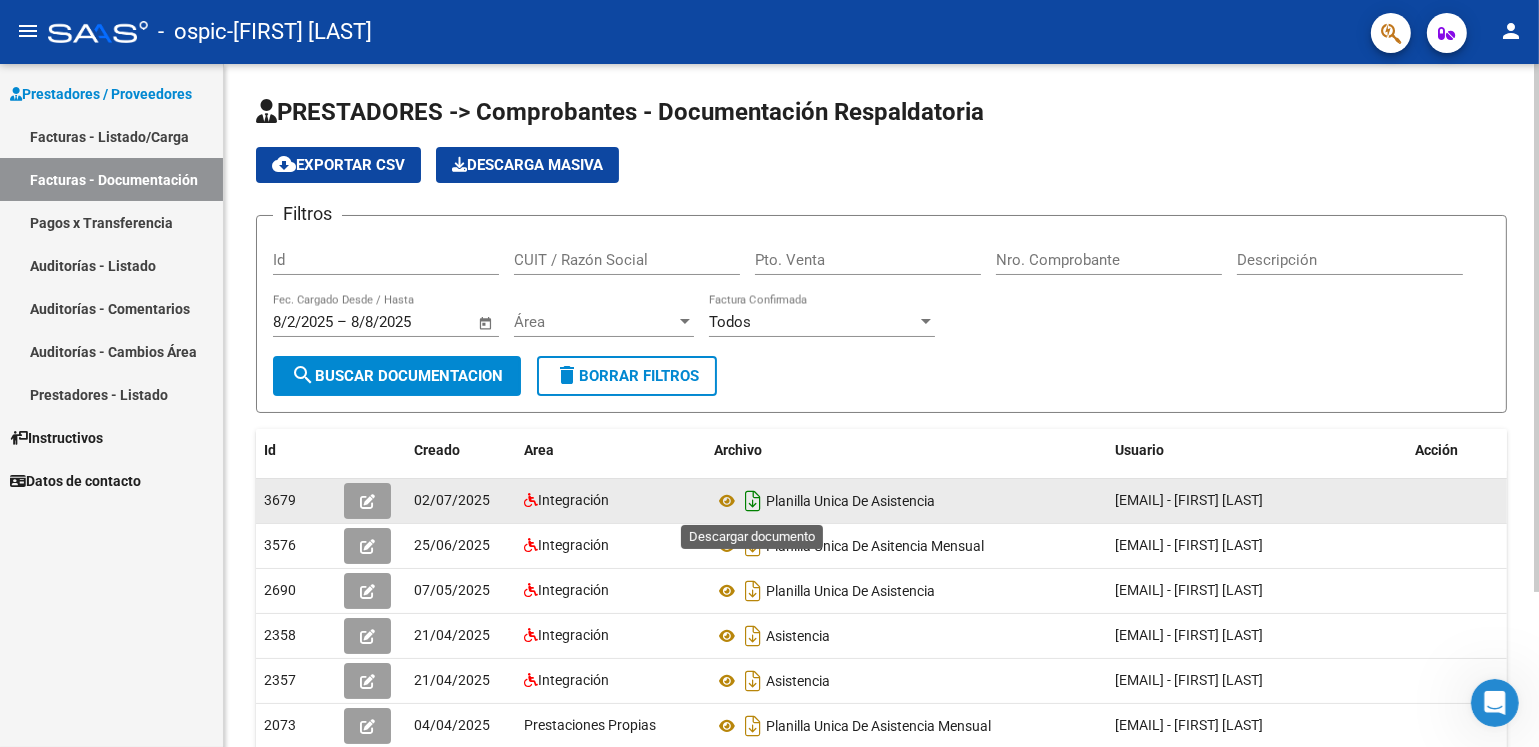 click 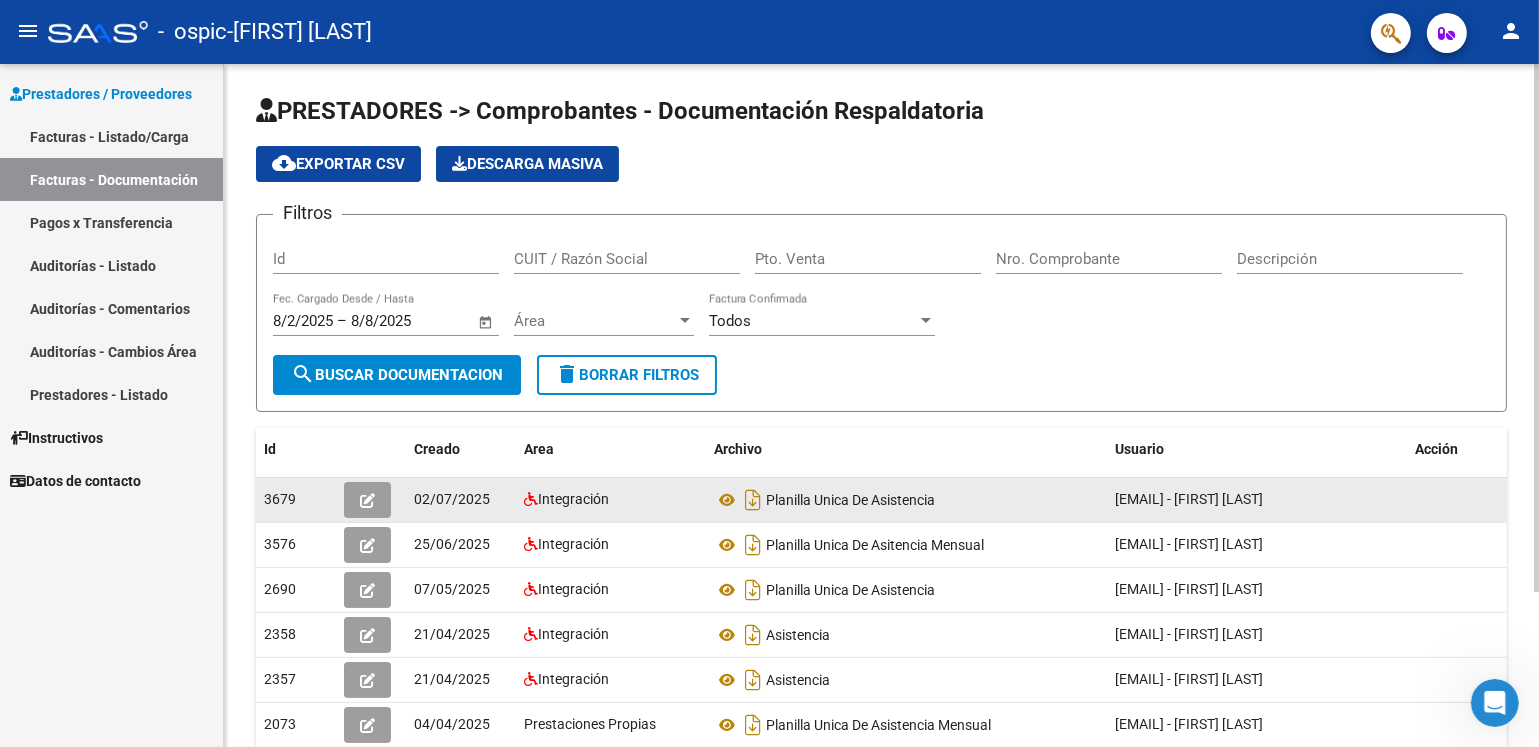 scroll, scrollTop: 0, scrollLeft: 0, axis: both 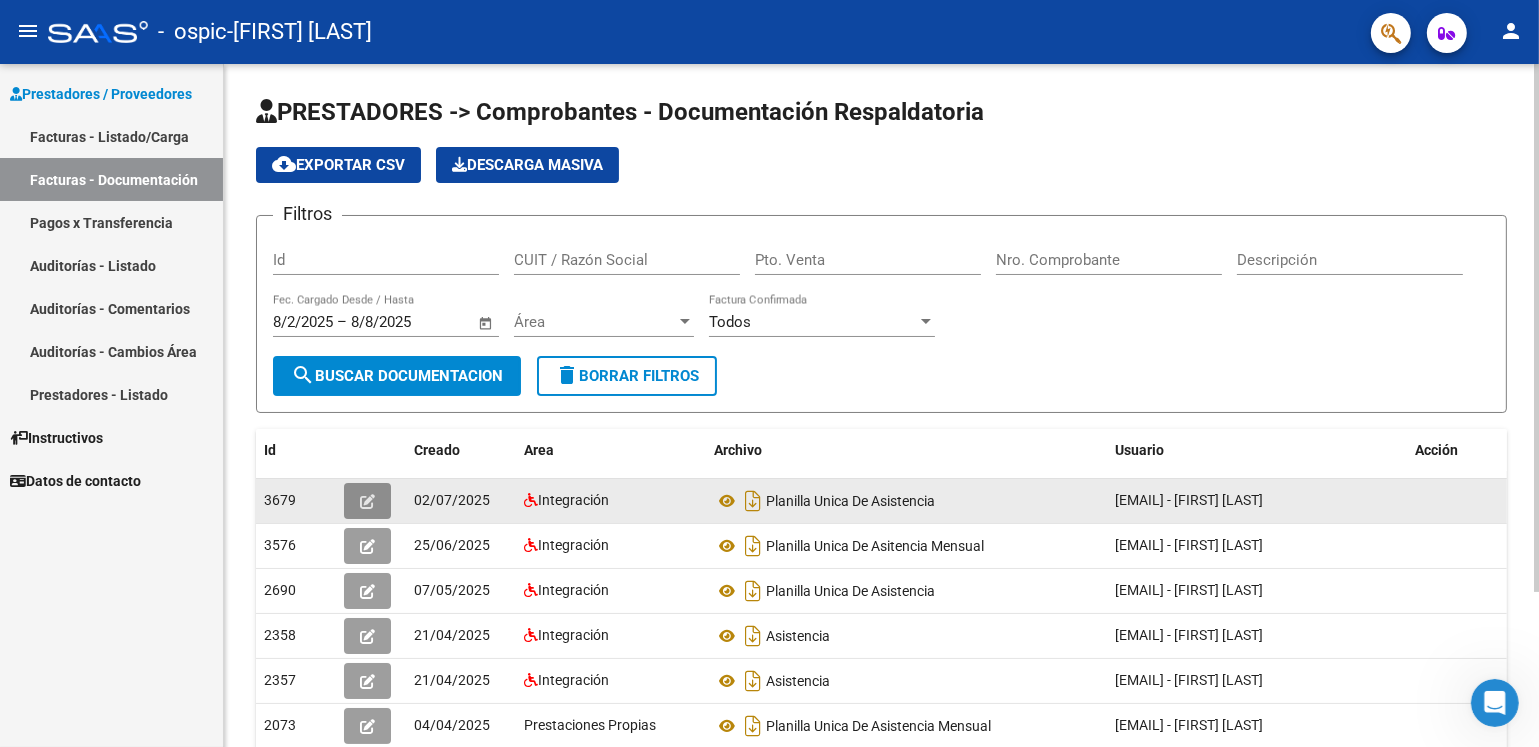 click 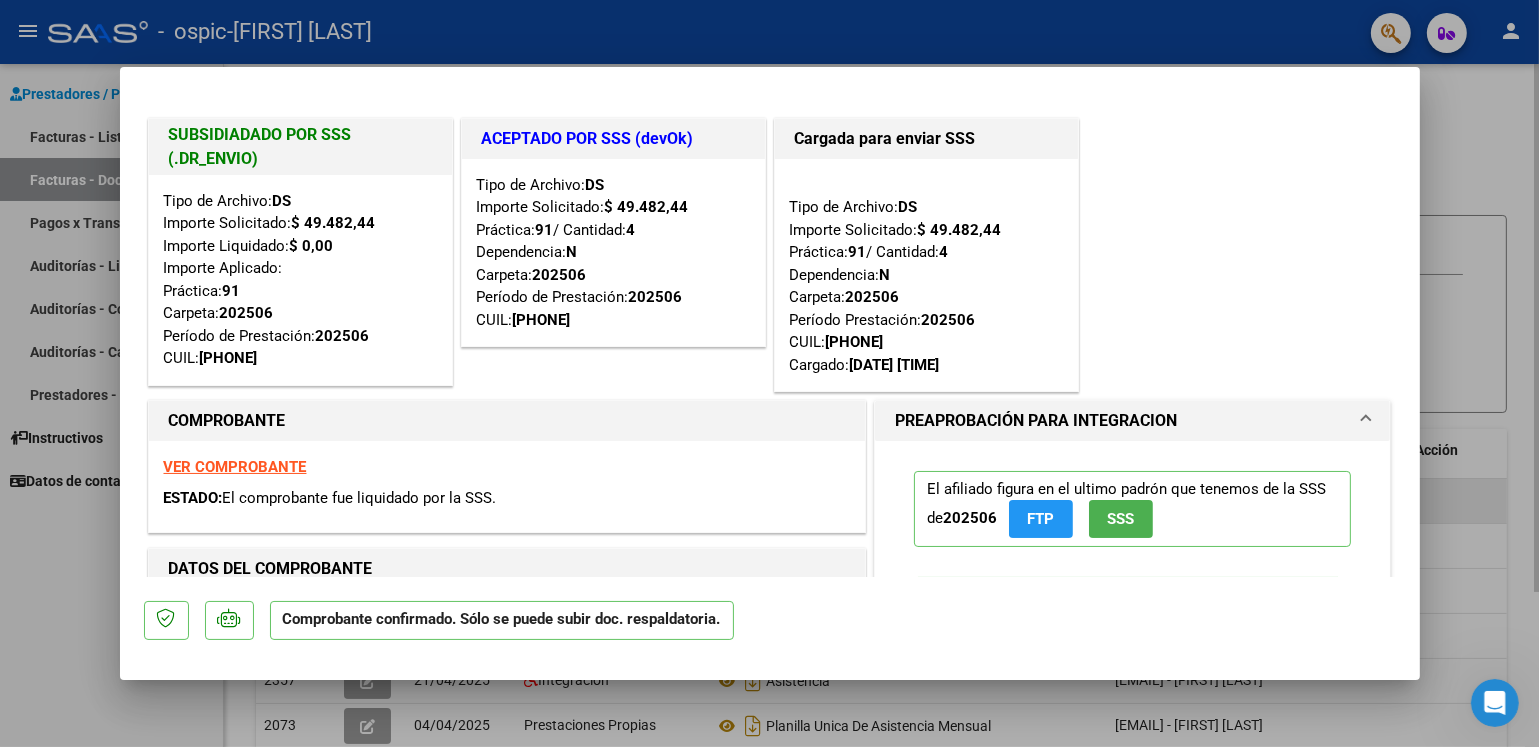 click on "ACEPTADO POR SSS (devOk)  Tipo de Archivo:  DS  Importe Solicitado:  $ 49.482,44  Práctica:  91  / Cantidad:  4  Dependencia:  N  Carpeta:  202506  Período de Prestación:  202506  CUIL:  [PHONE]" at bounding box center (613, 255) 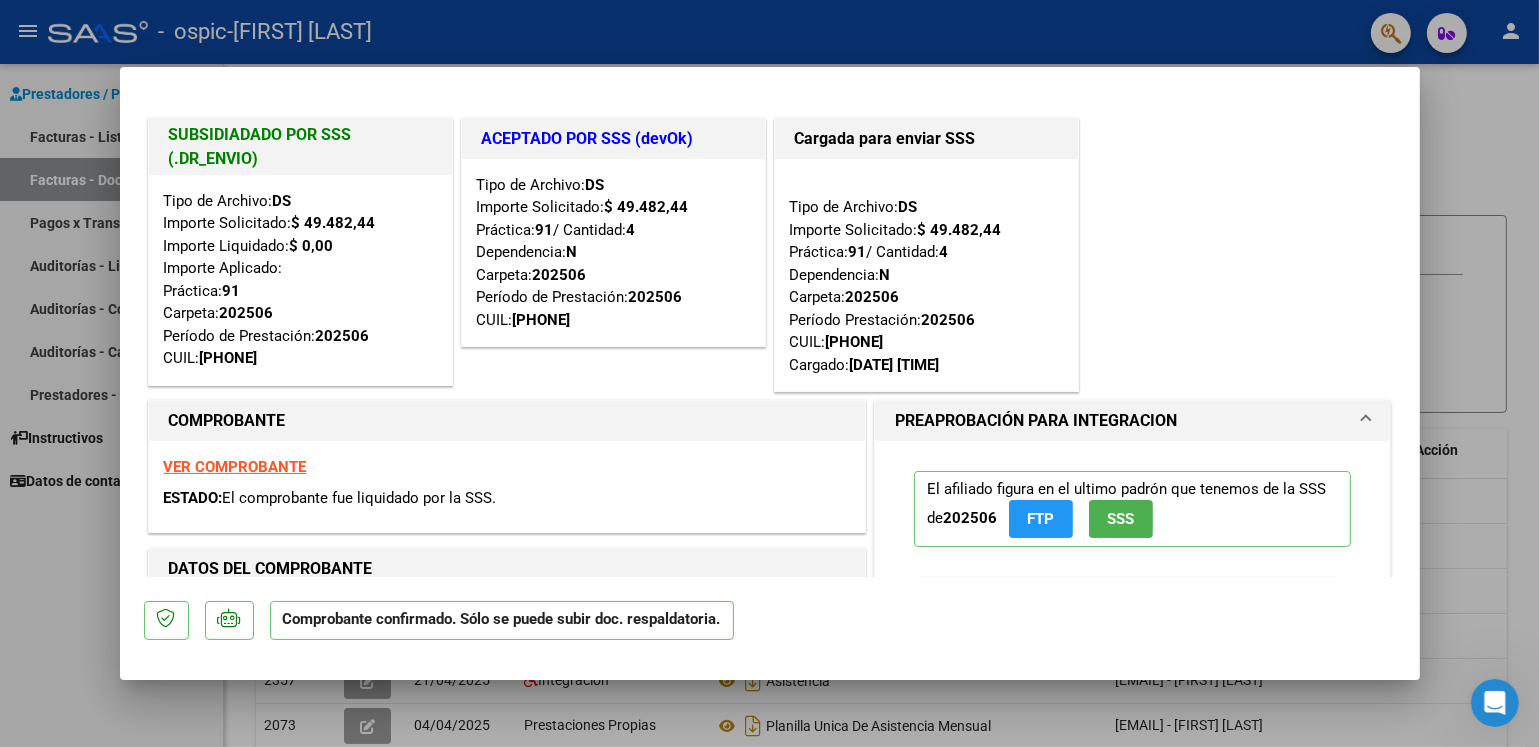 type 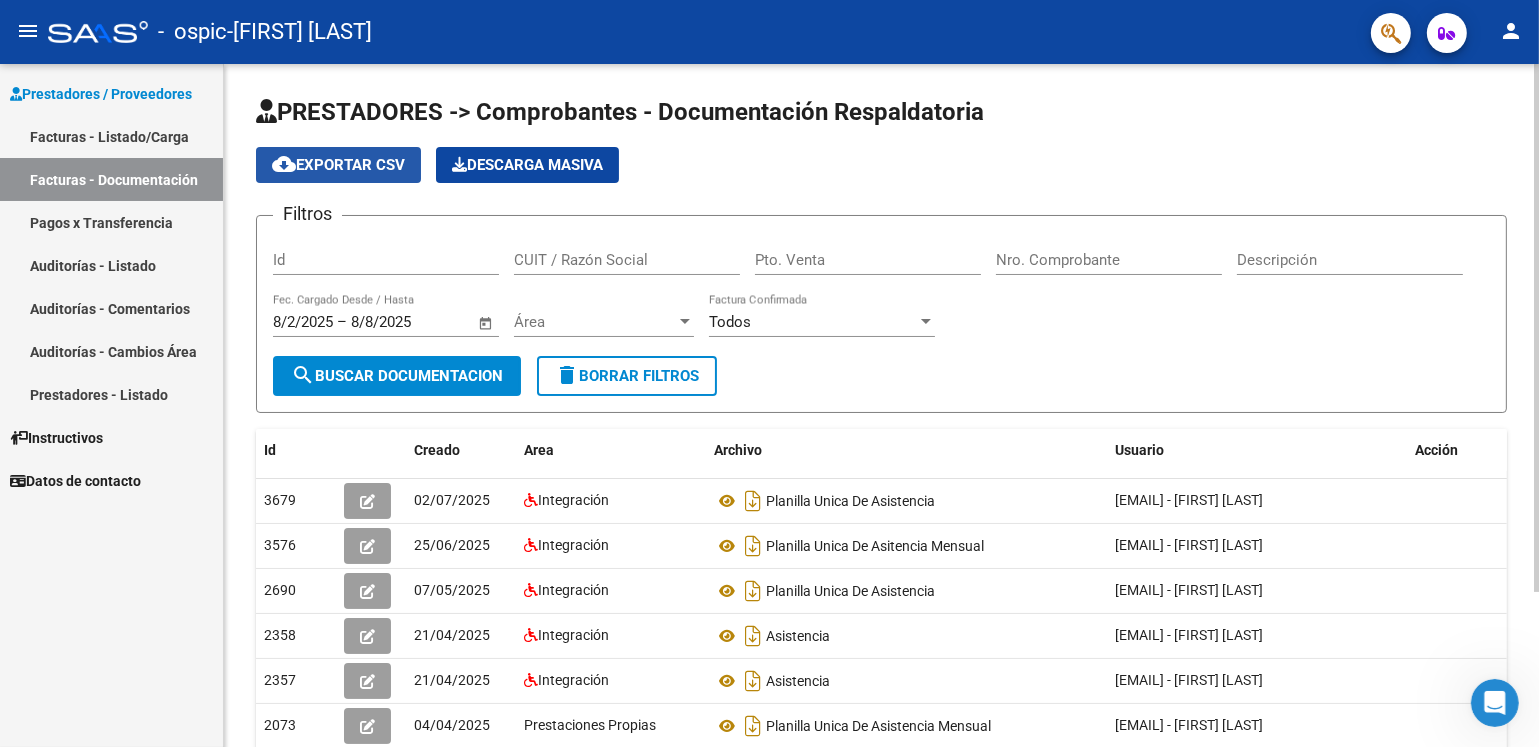 click on "cloud_download  Exportar CSV" 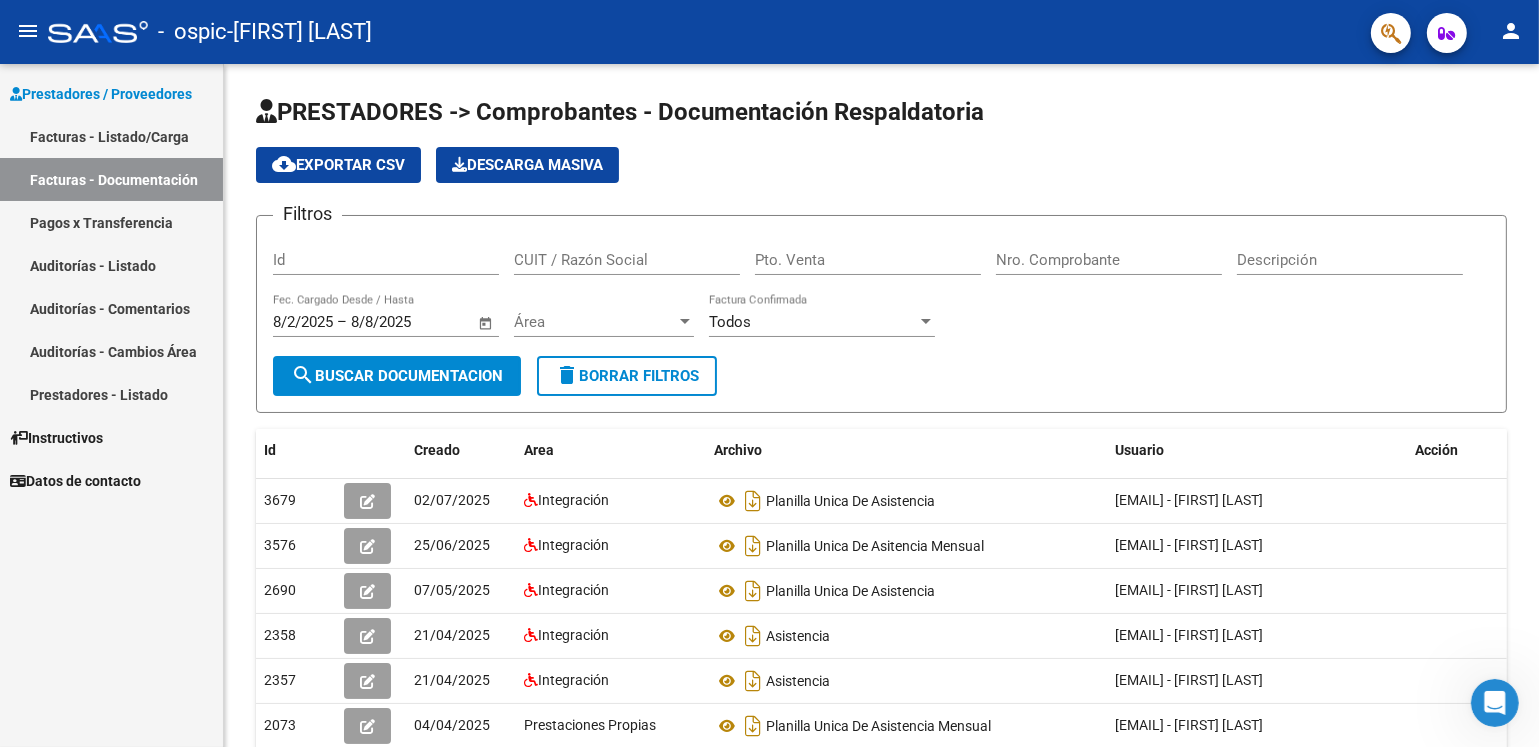 click on "Facturas - Listado/Carga" at bounding box center [111, 136] 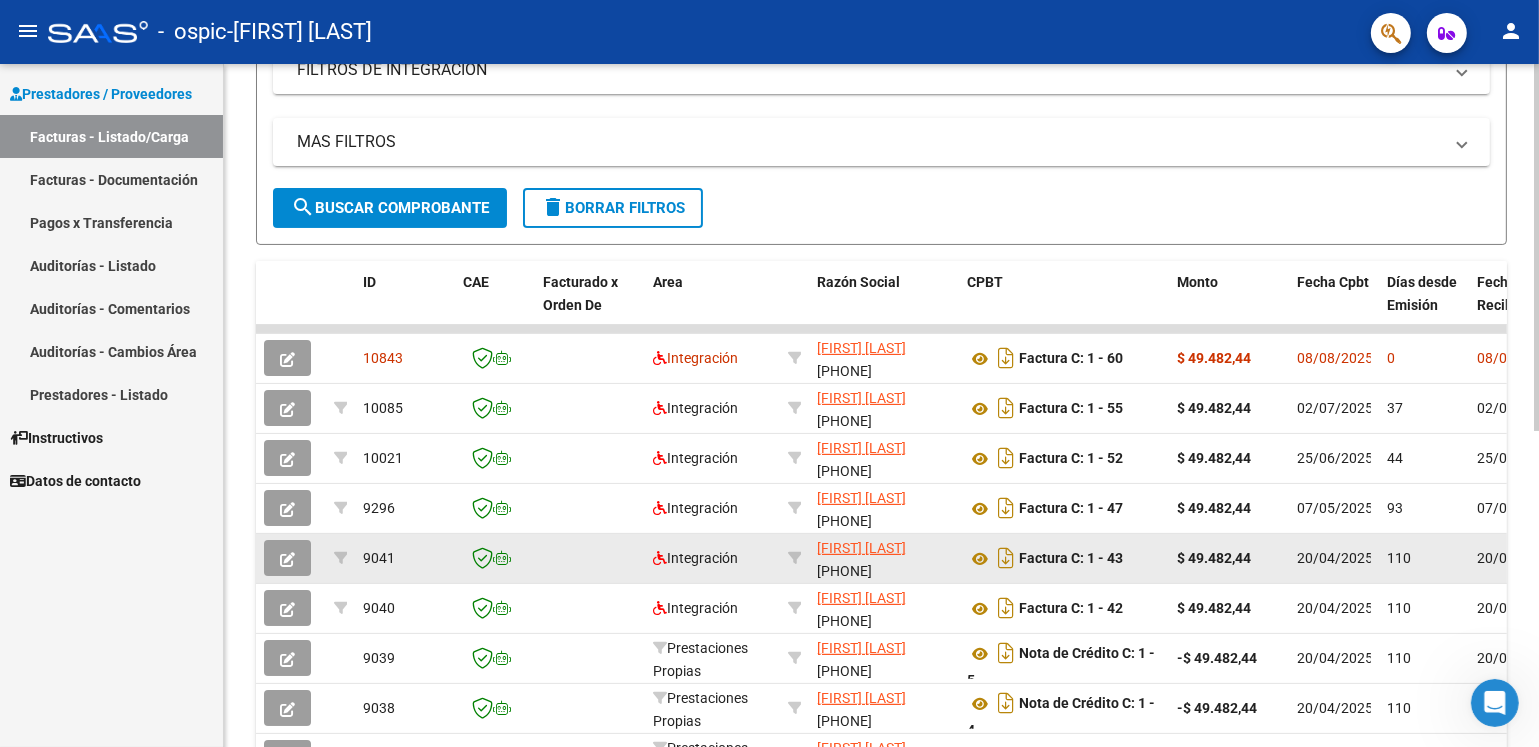 scroll, scrollTop: 400, scrollLeft: 0, axis: vertical 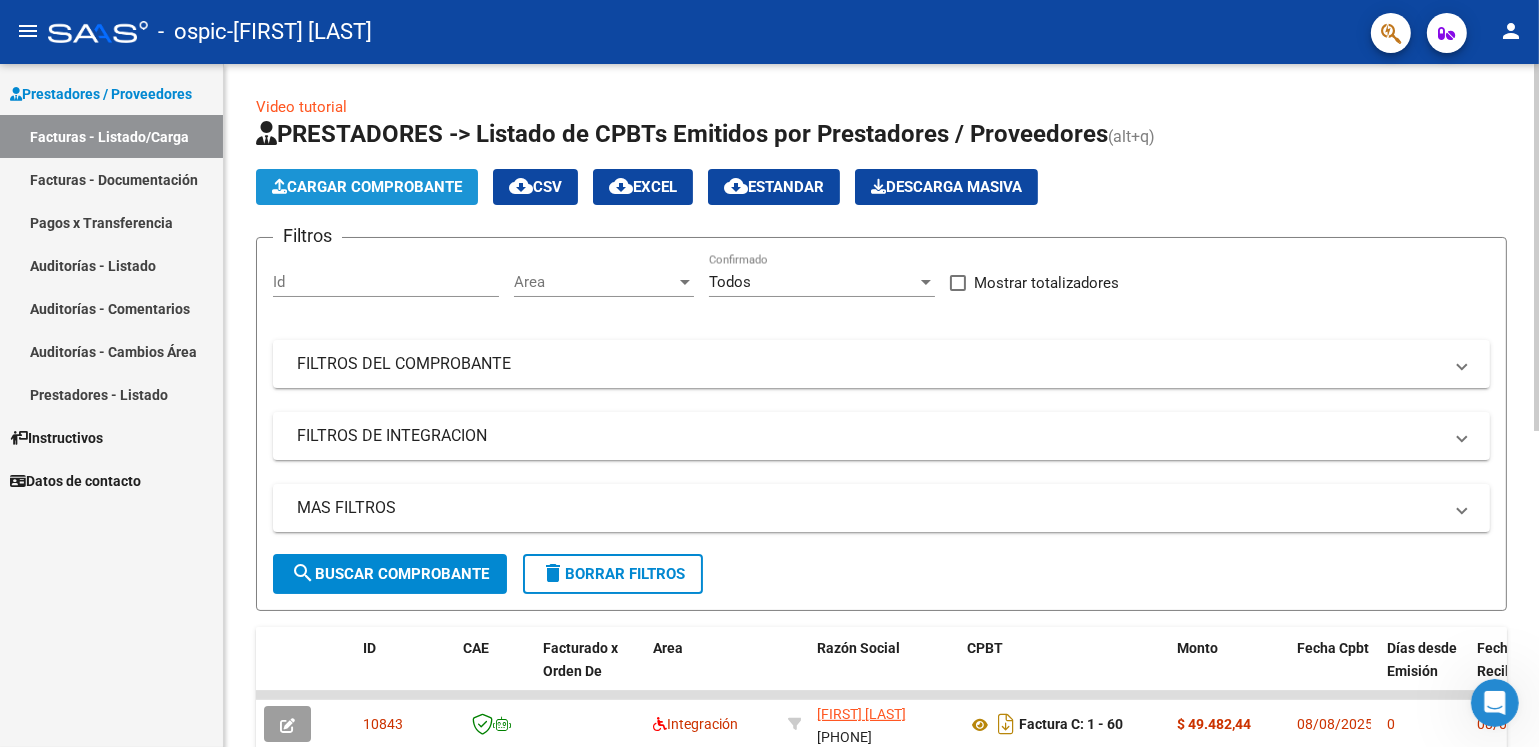 click on "Cargar Comprobante" 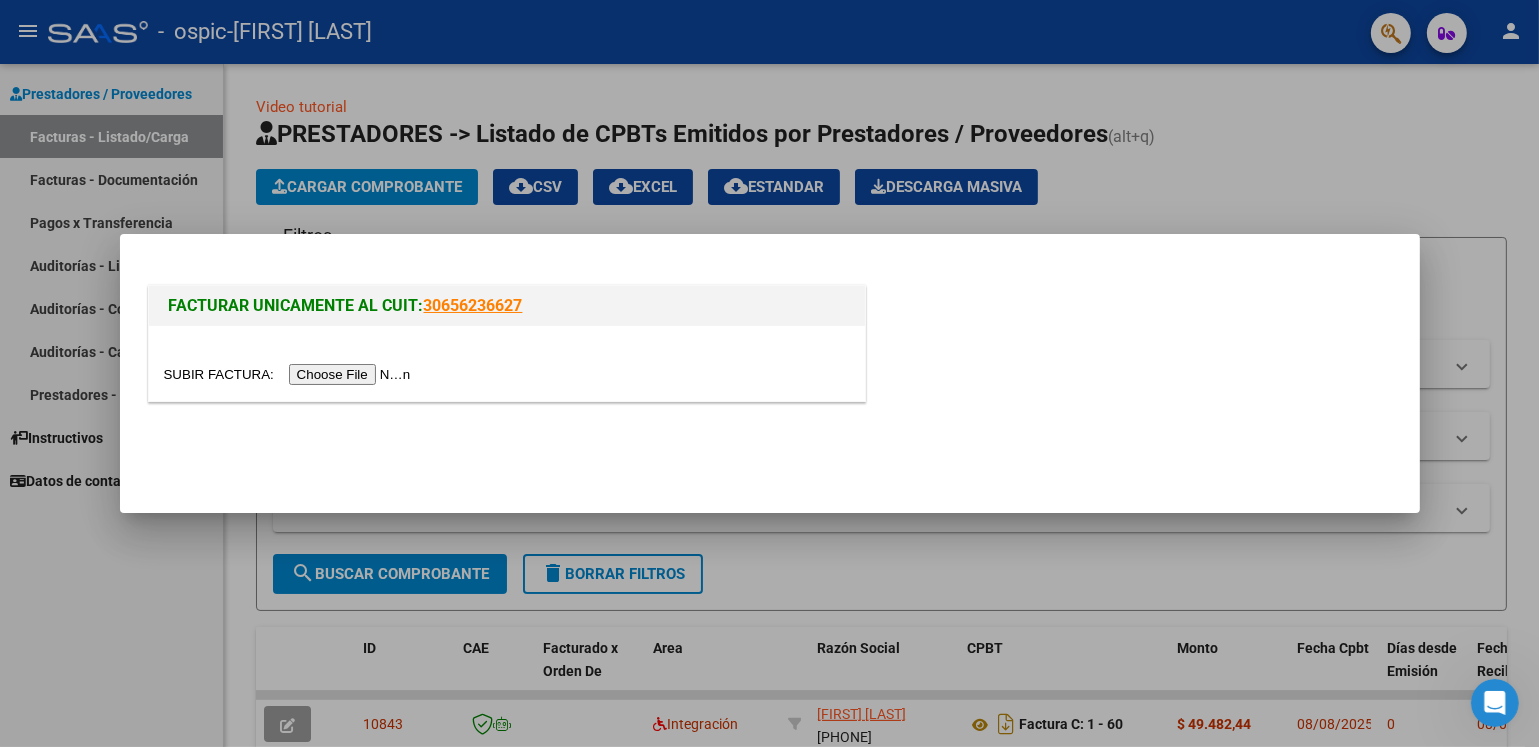 click at bounding box center (290, 374) 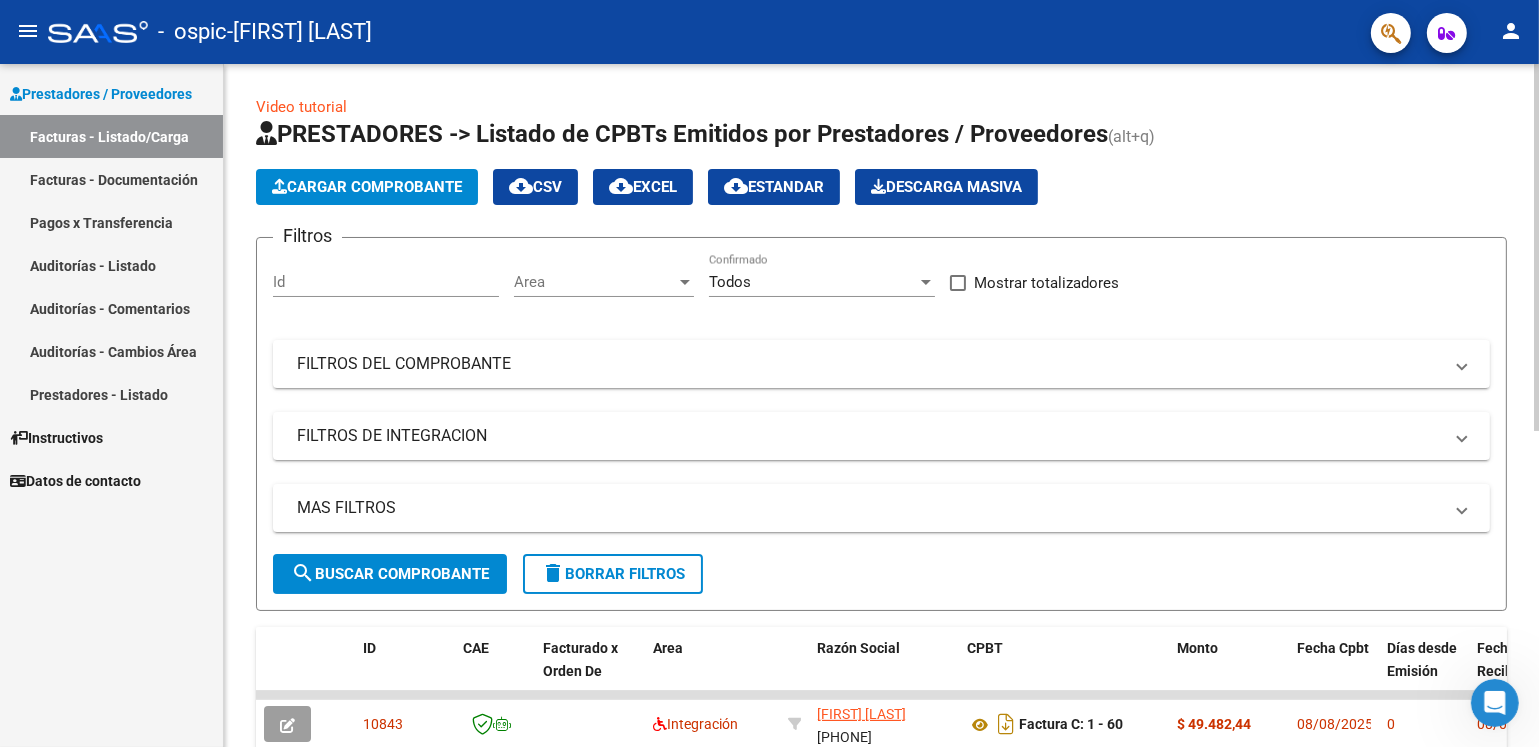 scroll, scrollTop: 100, scrollLeft: 0, axis: vertical 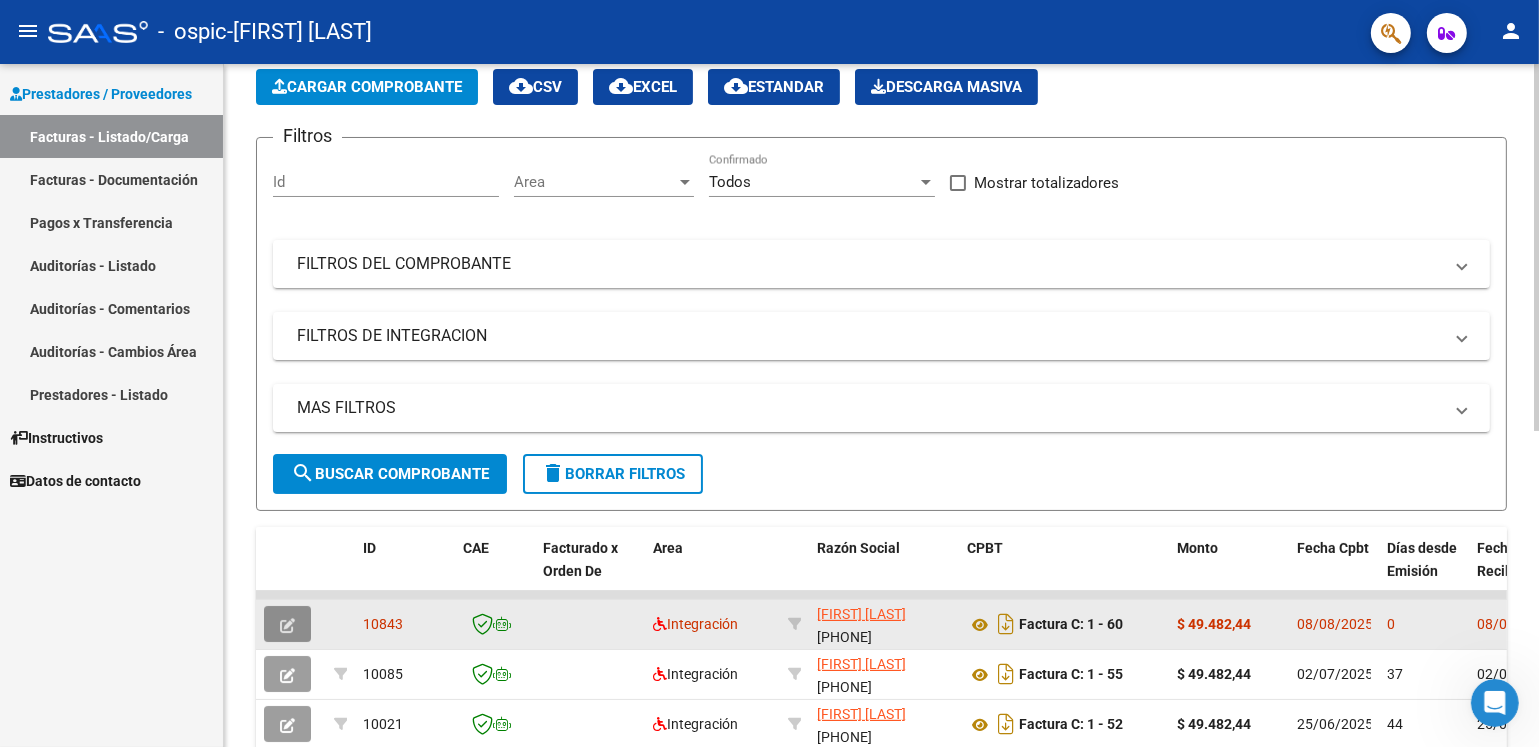 click 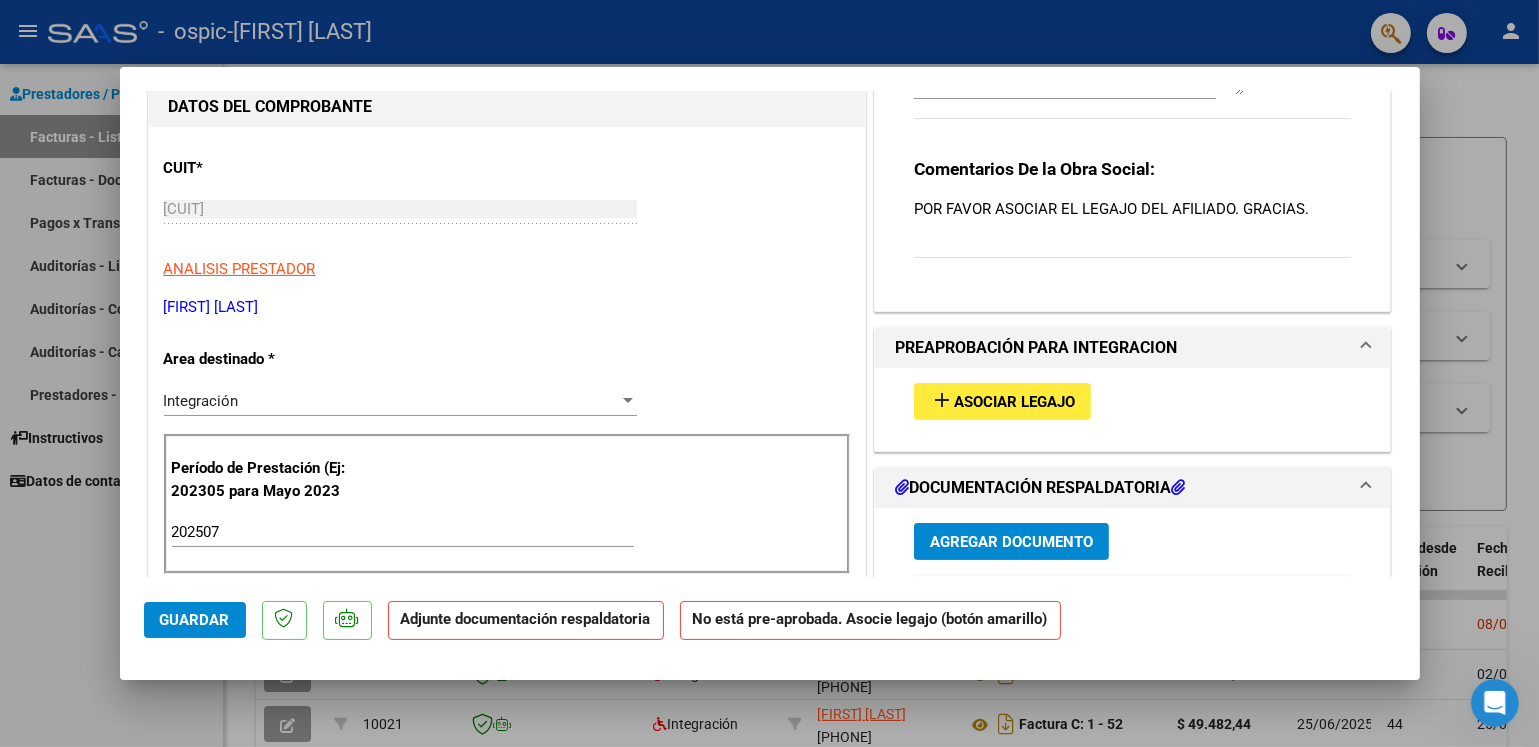 scroll, scrollTop: 200, scrollLeft: 0, axis: vertical 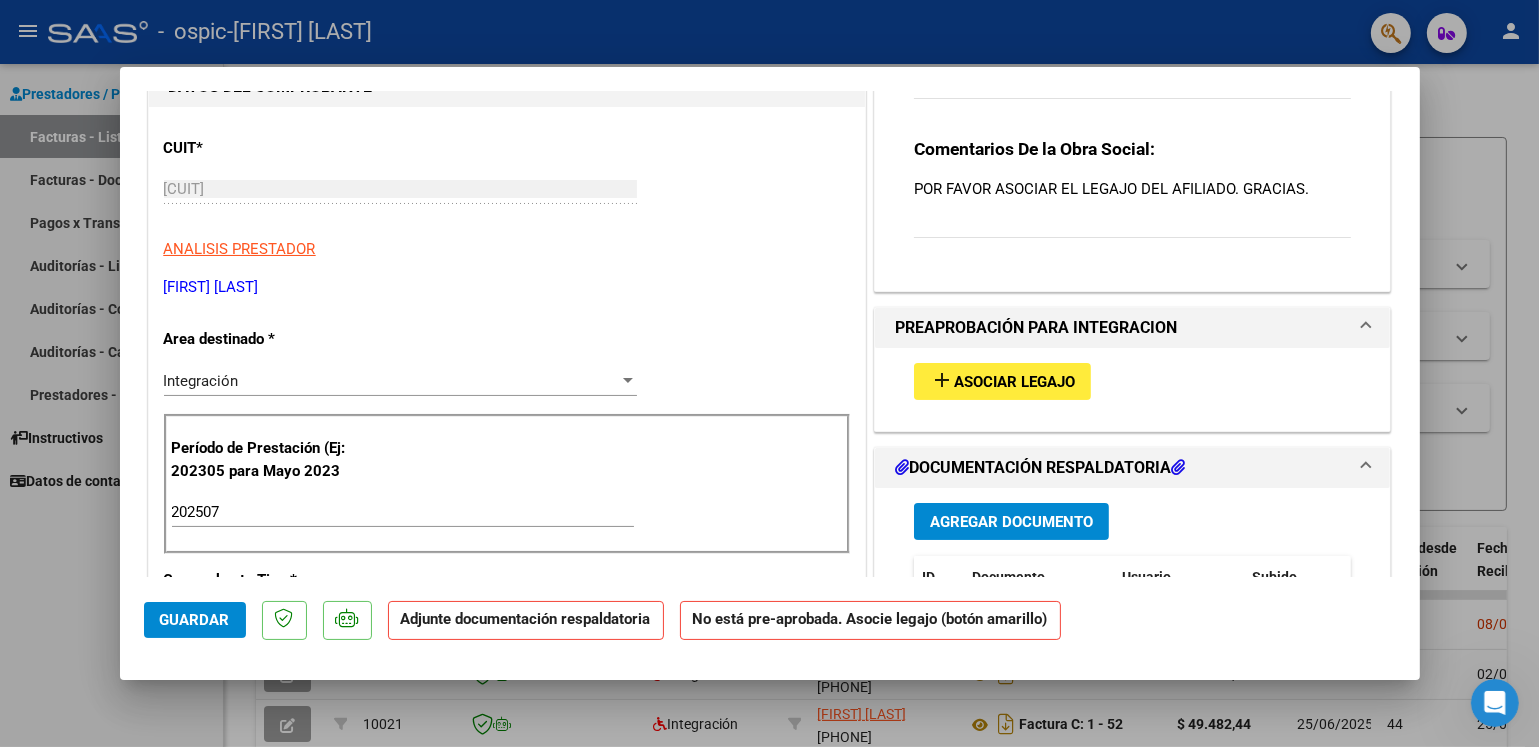 click on "Asociar Legajo" at bounding box center [1014, 382] 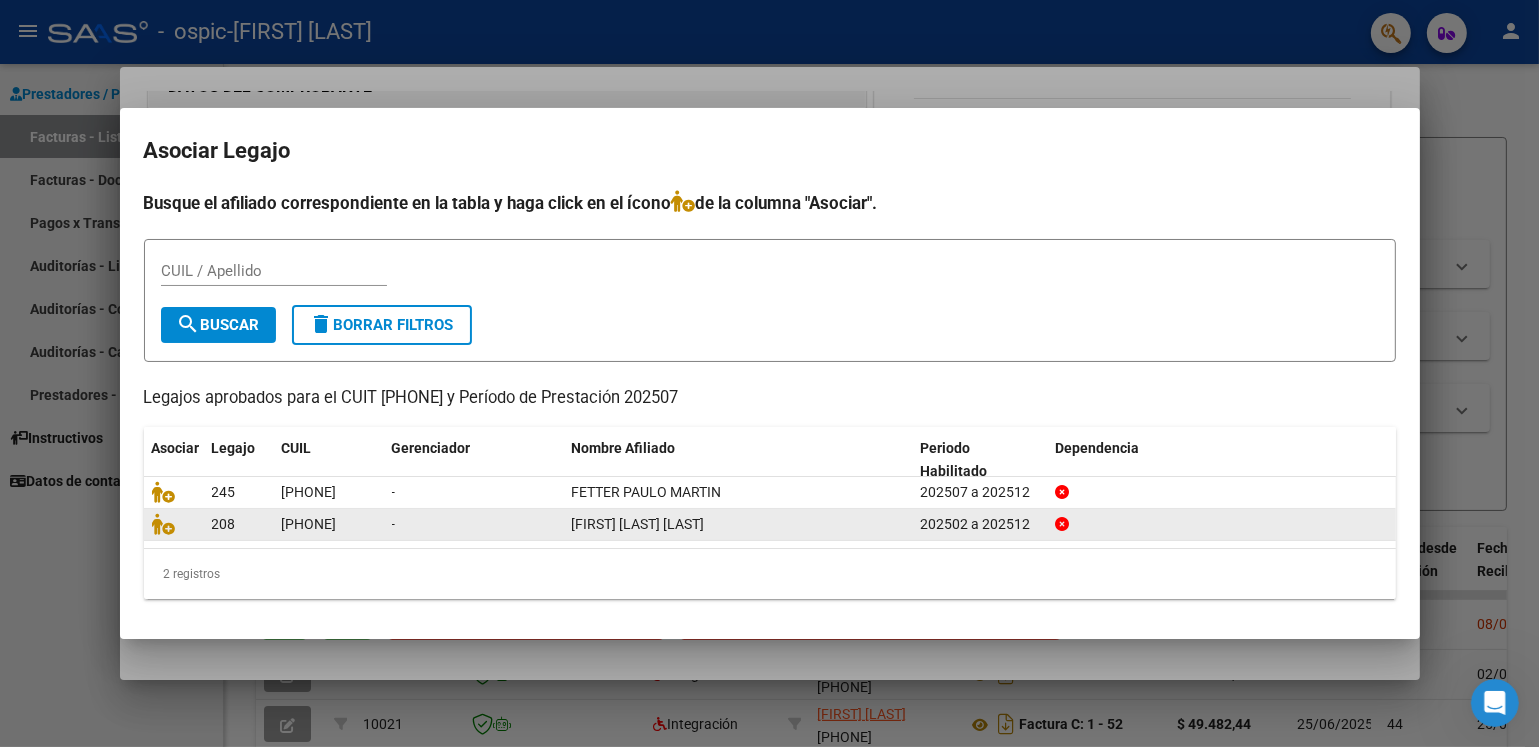 click on "208" 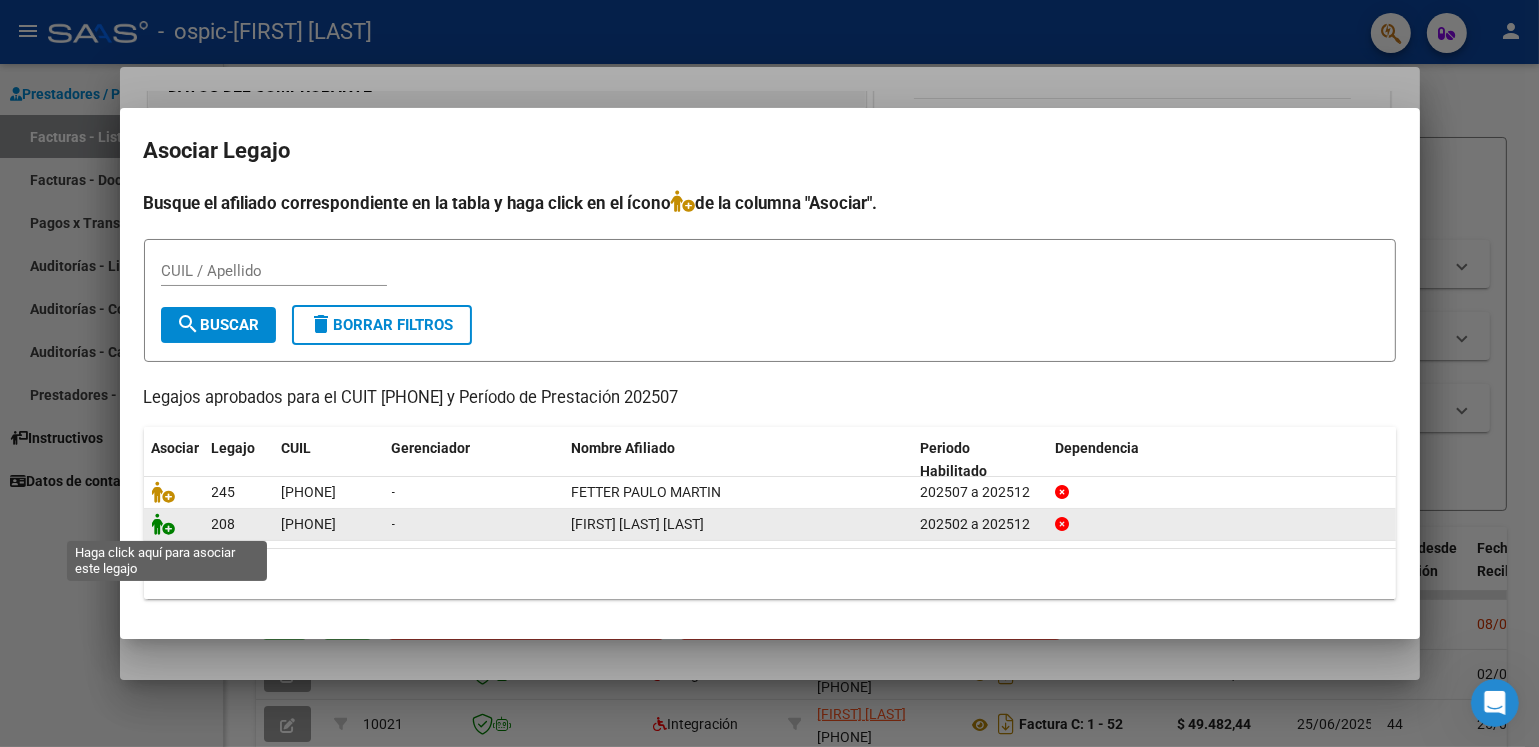 click 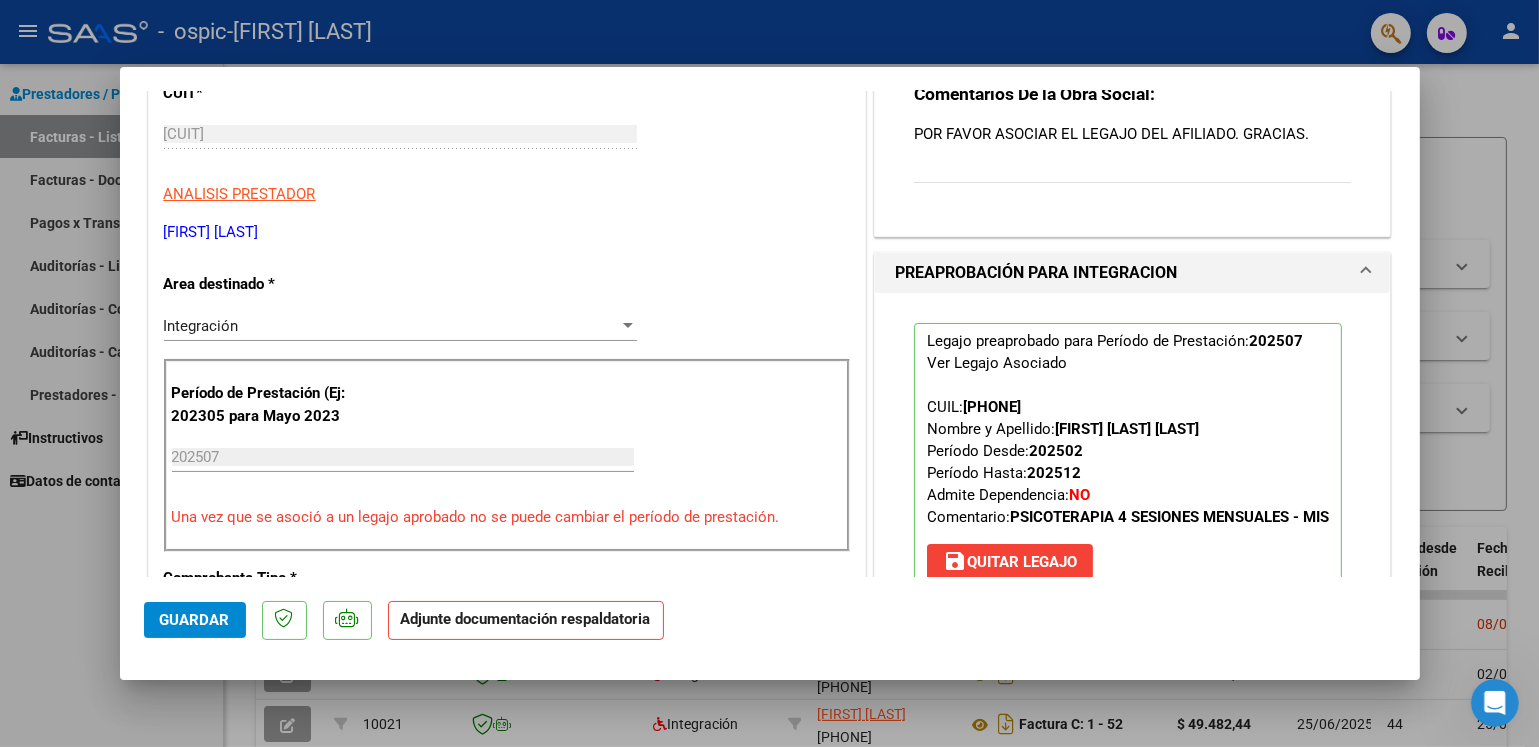 scroll, scrollTop: 300, scrollLeft: 0, axis: vertical 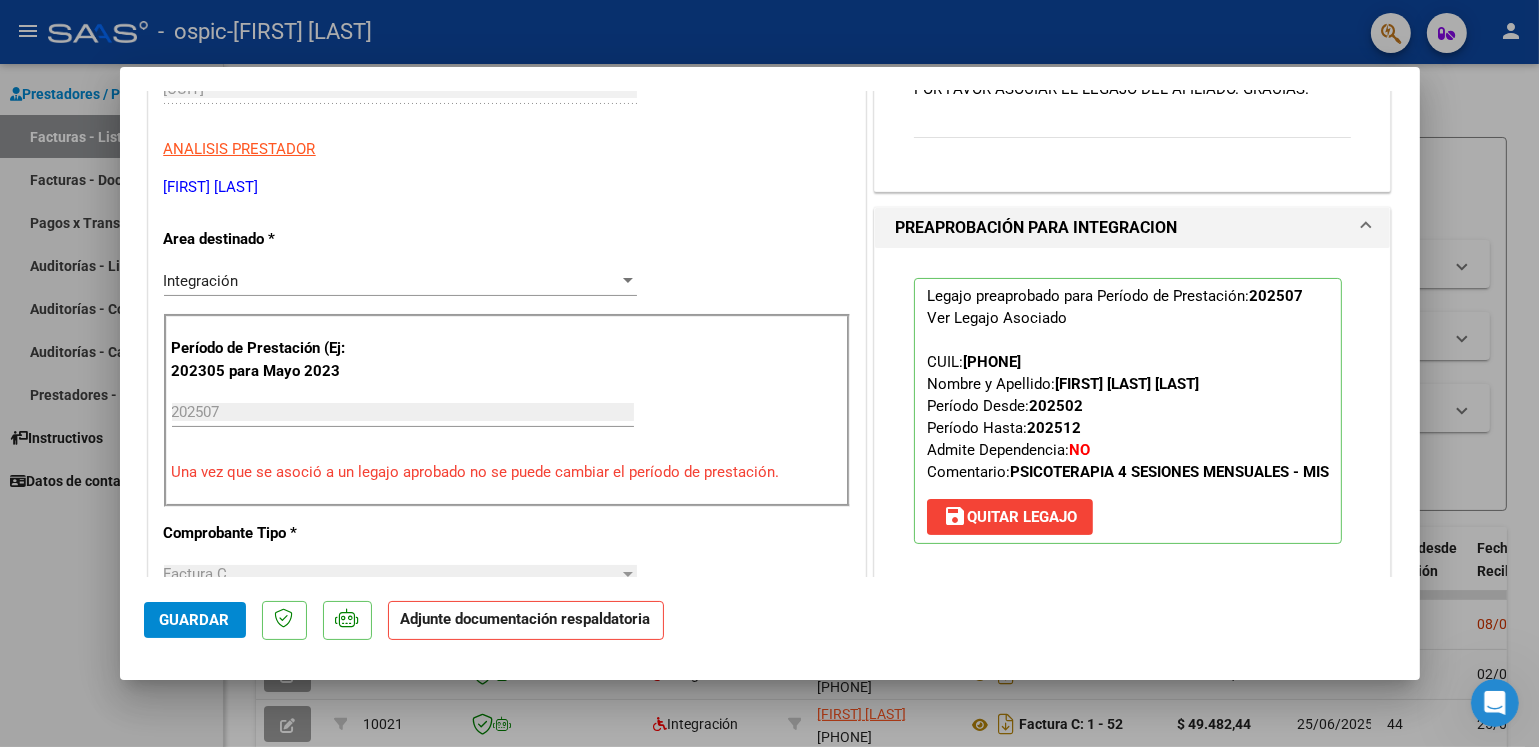 click on "Adjunte documentación respaldatoria" 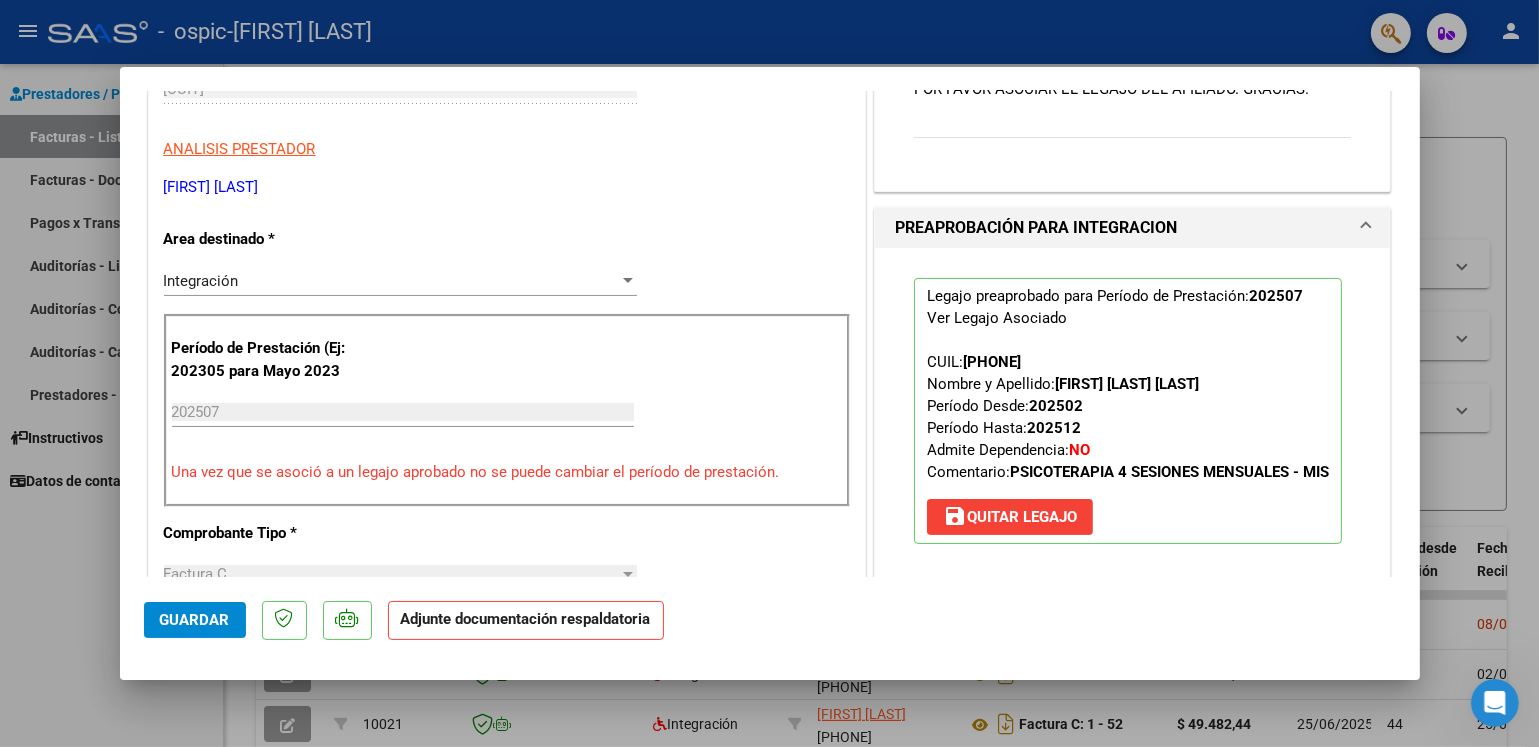 click on "202507" at bounding box center (403, 412) 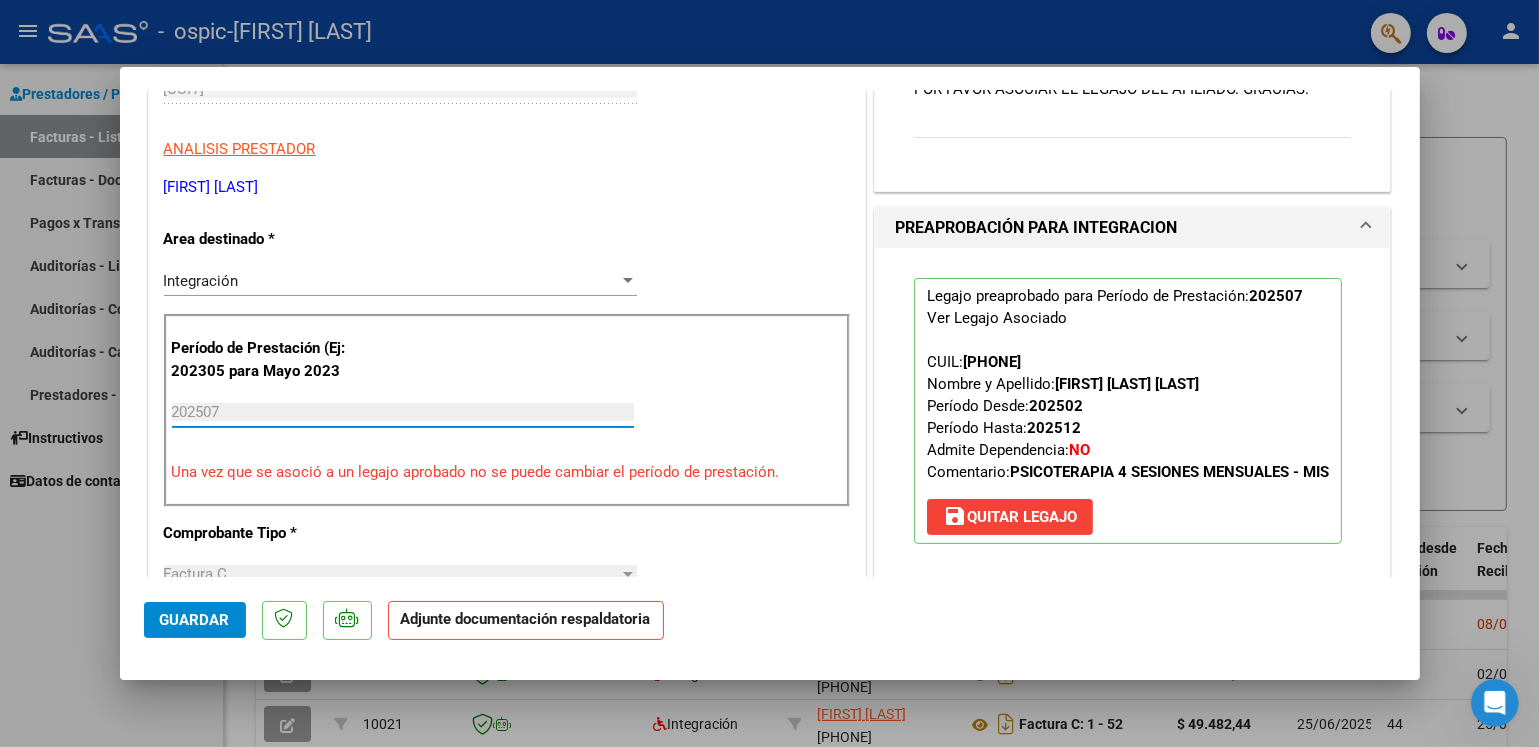 click on "Período de Prestación (Ej: 202305 para Mayo 2023    202507 Ingrese el Período de Prestación como indica el ejemplo   Una vez que se asoció a un legajo aprobado no se puede cambiar el período de prestación." at bounding box center [507, 410] 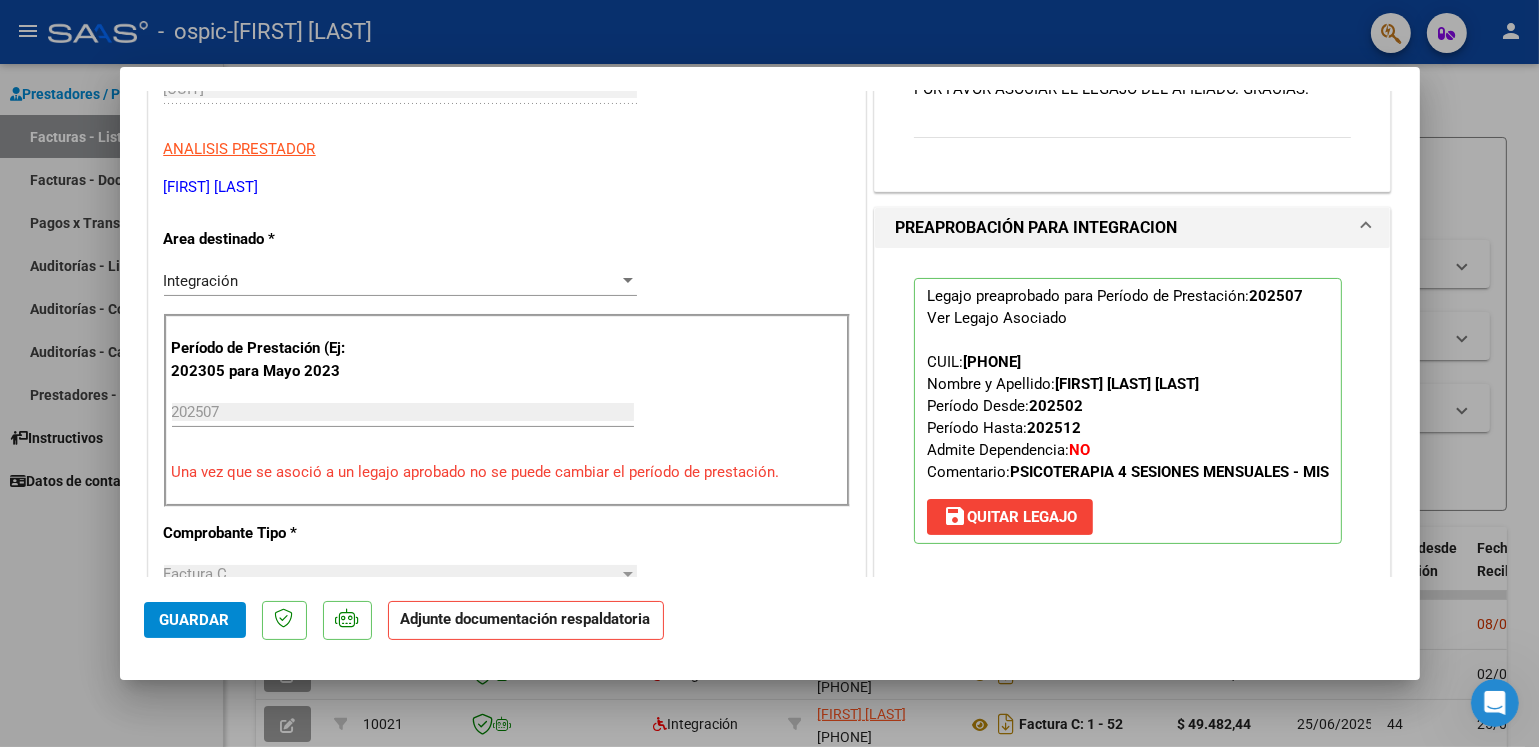 click on "202507" at bounding box center [403, 412] 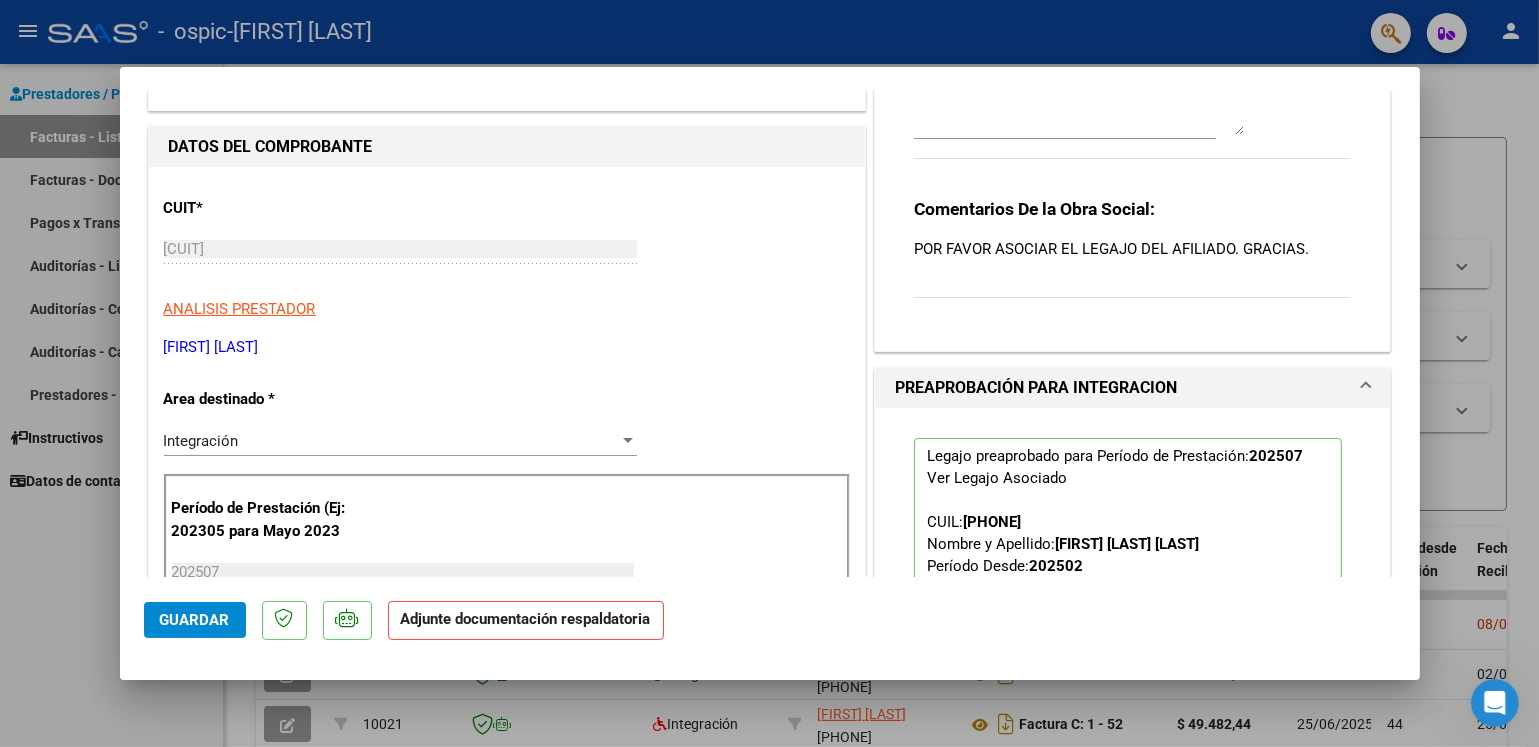 scroll, scrollTop: 200, scrollLeft: 0, axis: vertical 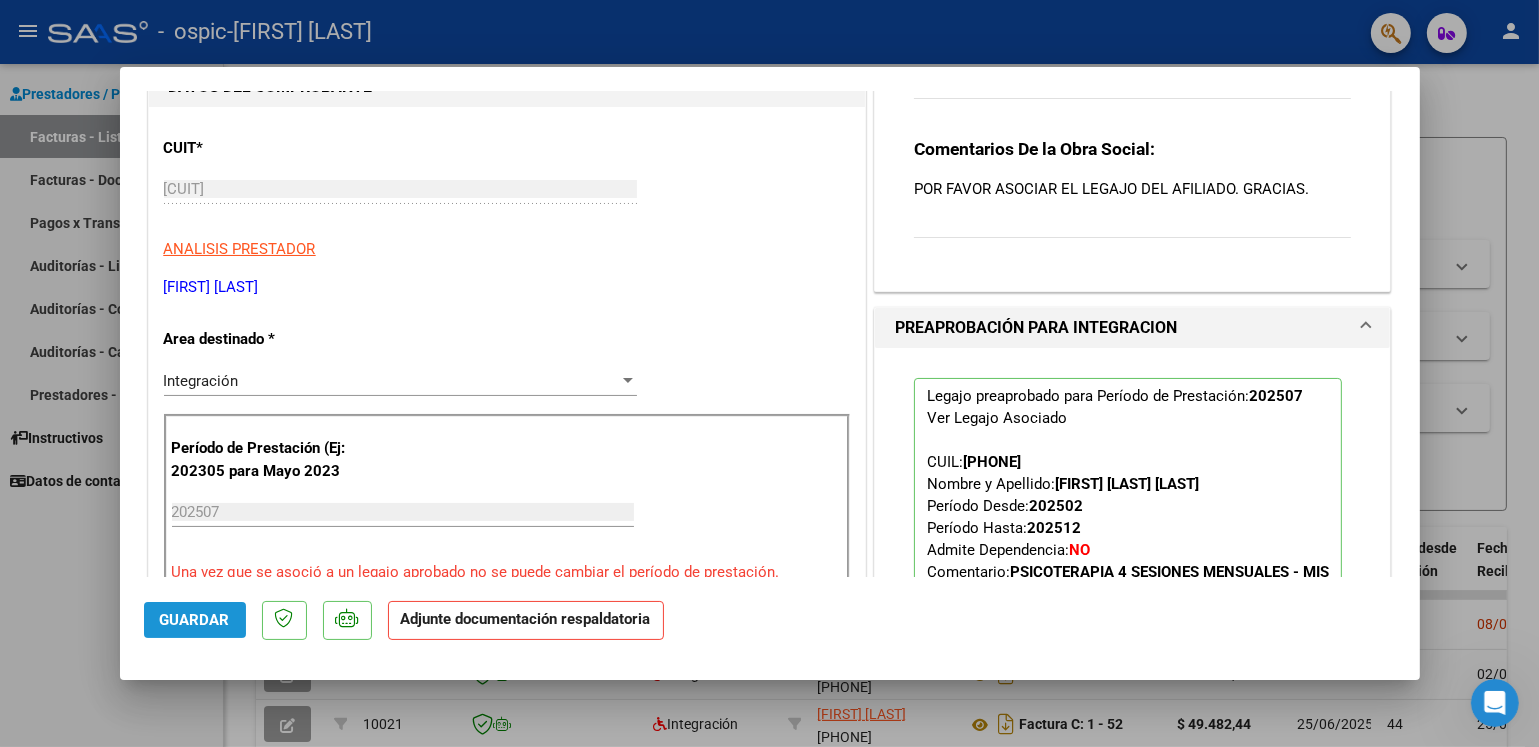 click on "Guardar" 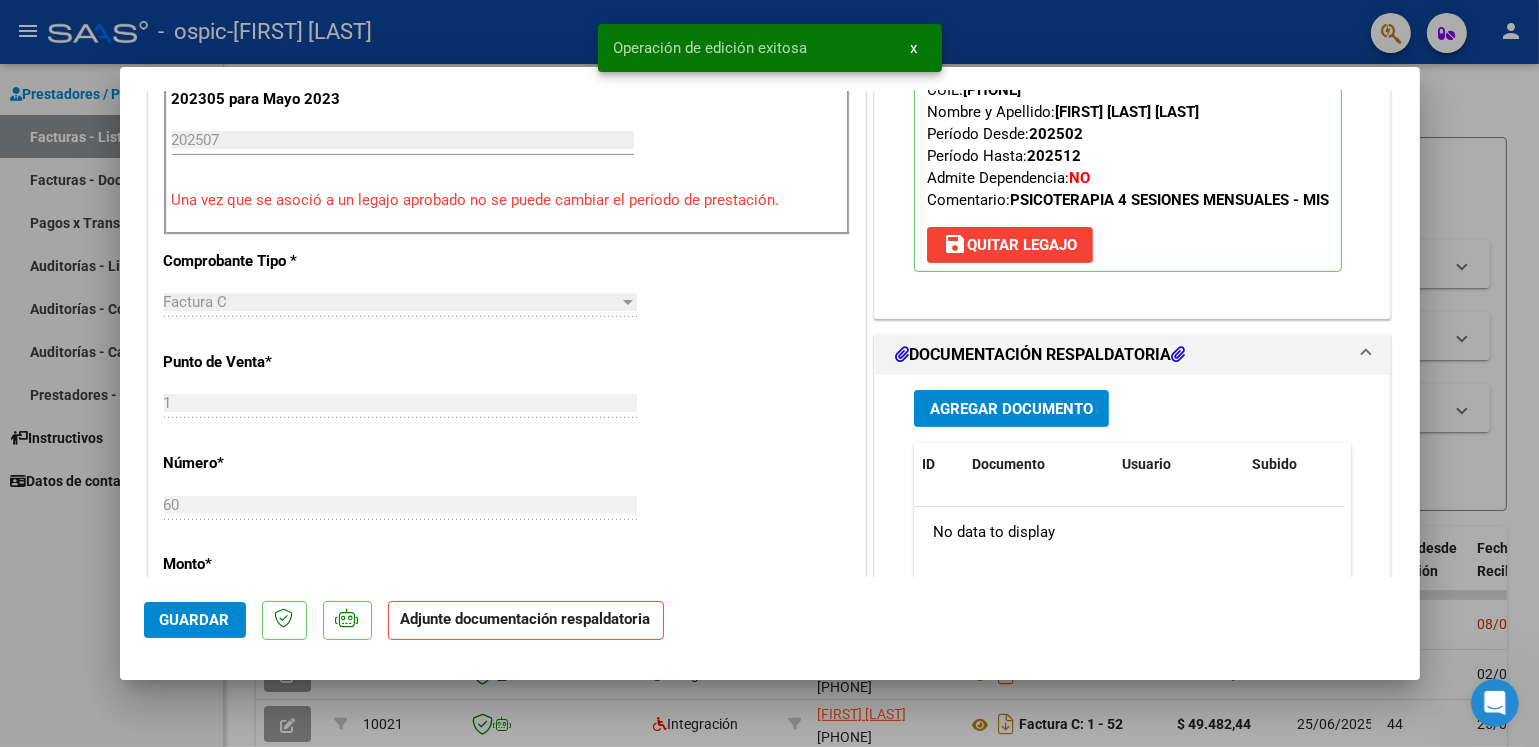 scroll, scrollTop: 600, scrollLeft: 0, axis: vertical 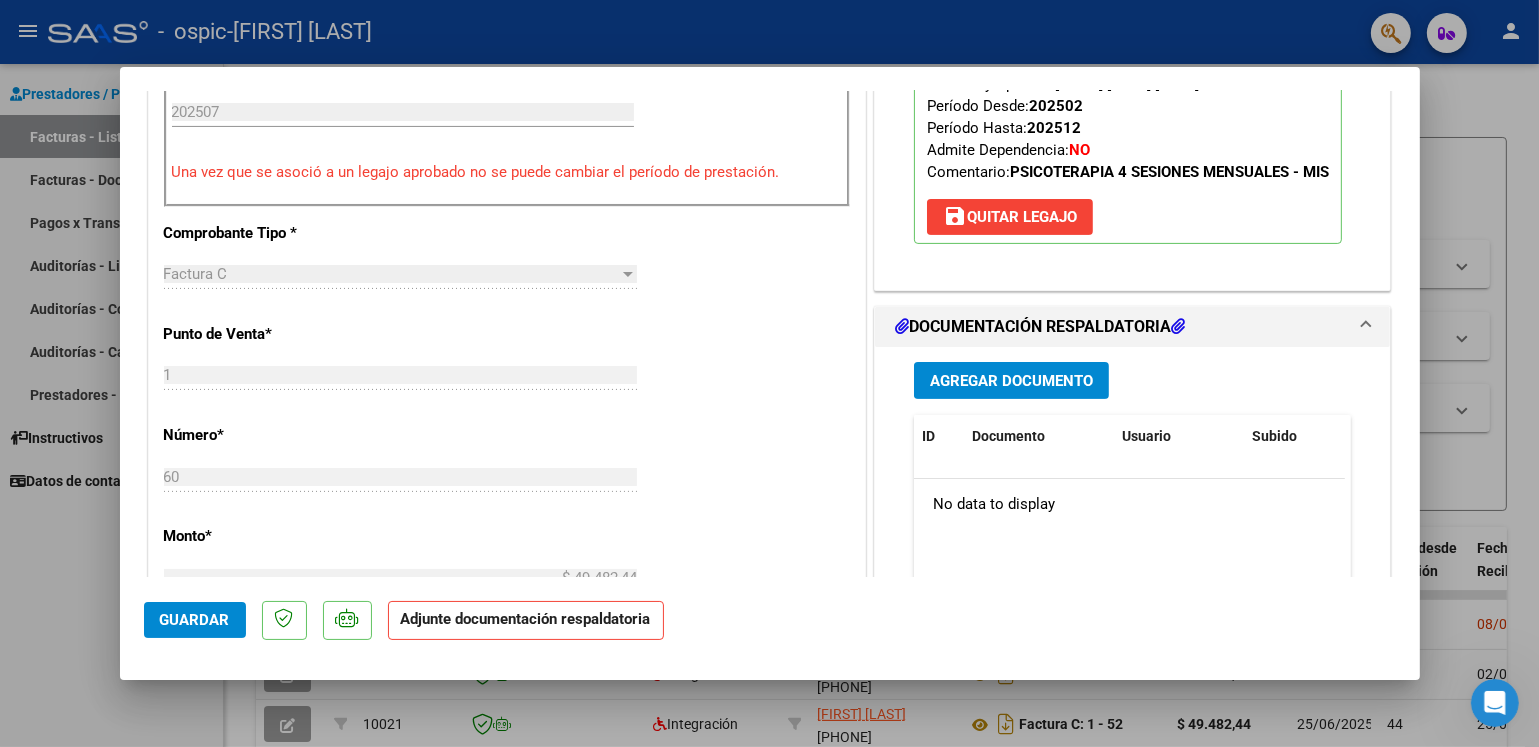 click on "Agregar Documento" at bounding box center [1011, 381] 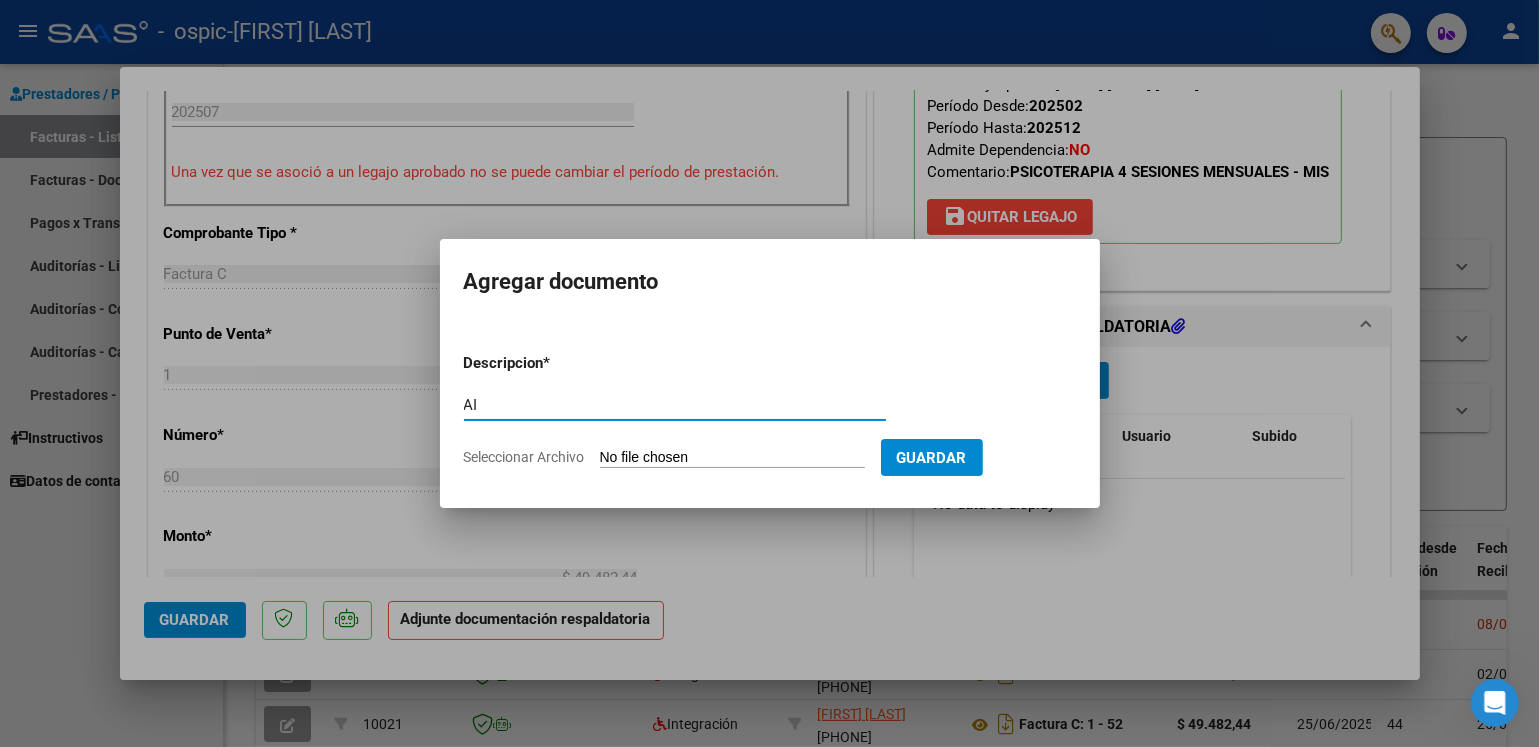 type on "A" 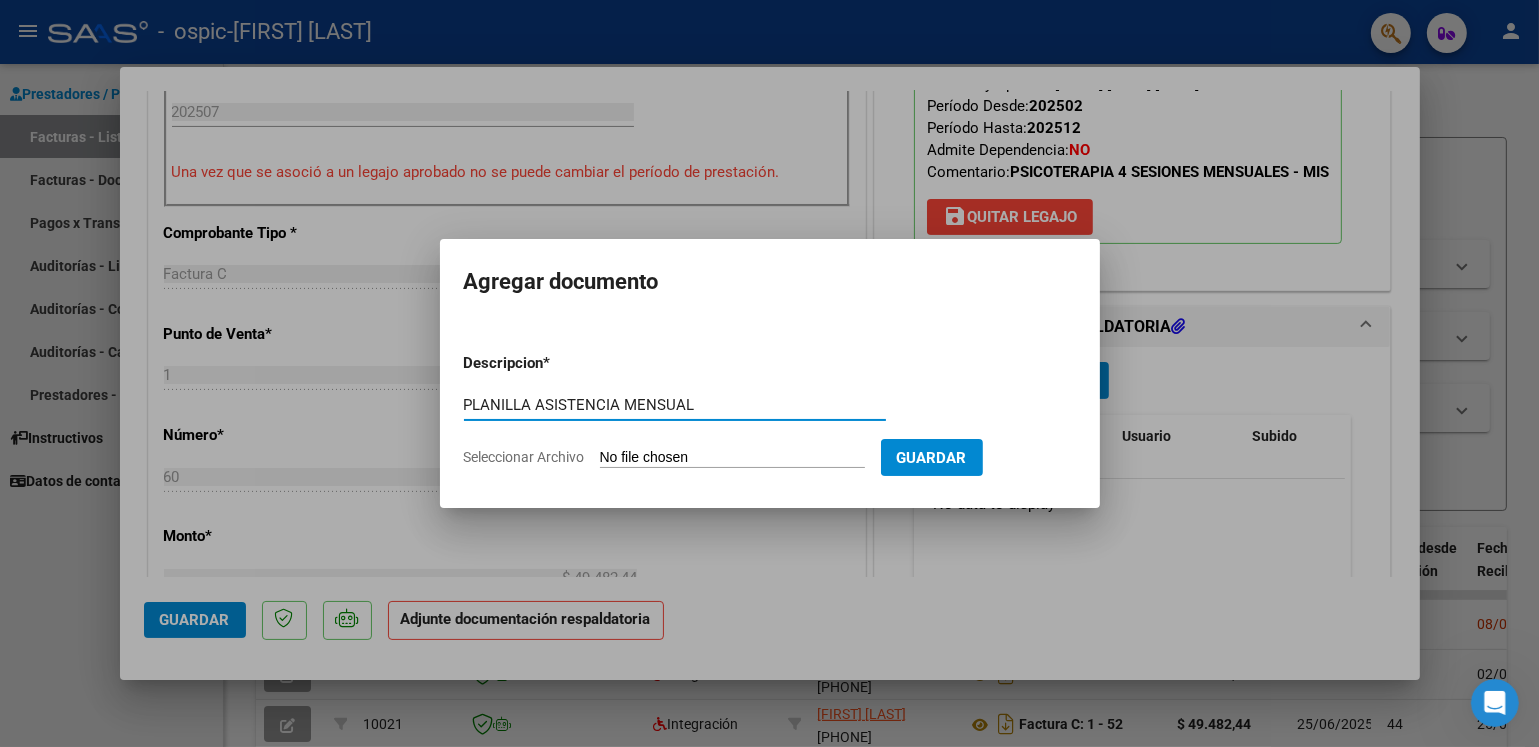 click on "PLANILLA ASISTENCIA MENSUAL" at bounding box center (675, 405) 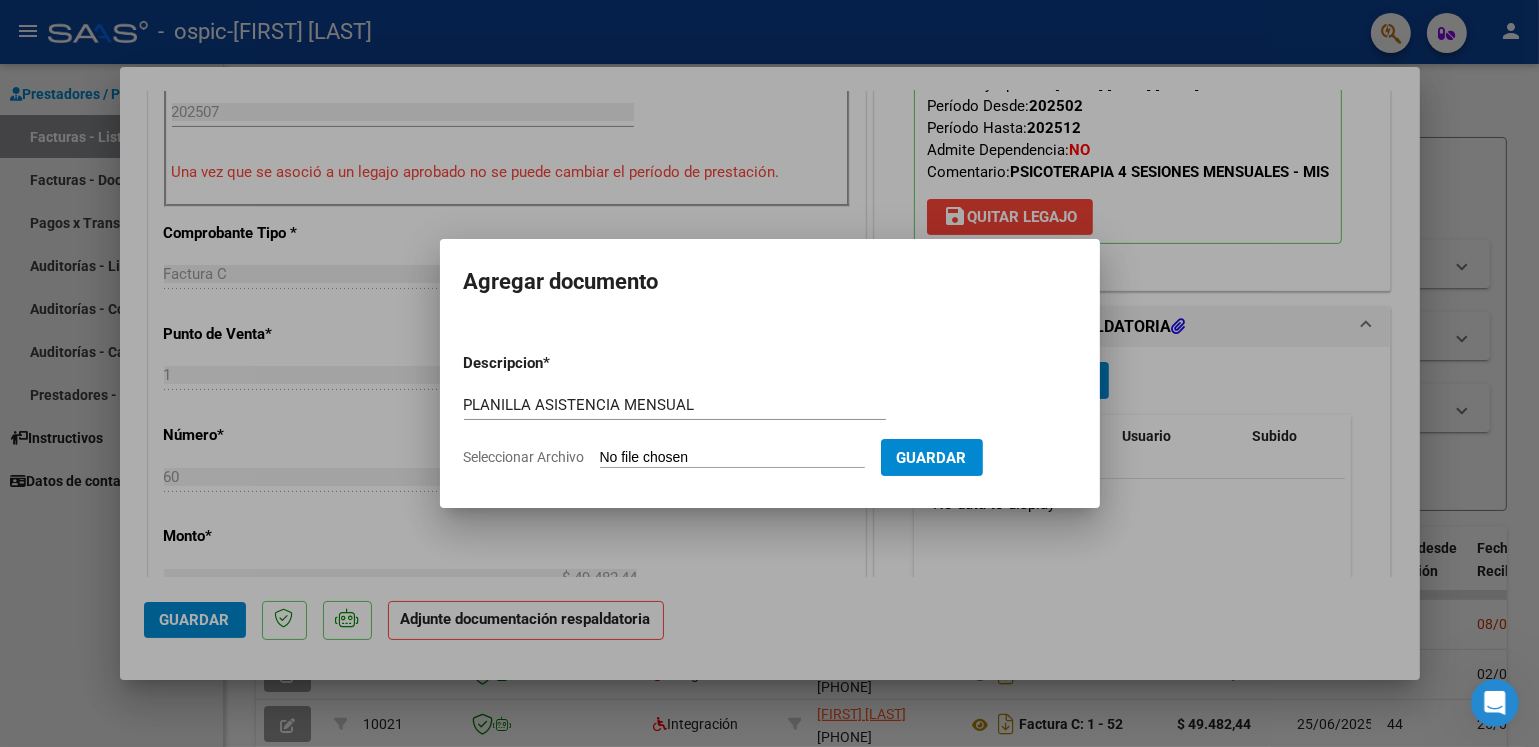 click on "Seleccionar Archivo" 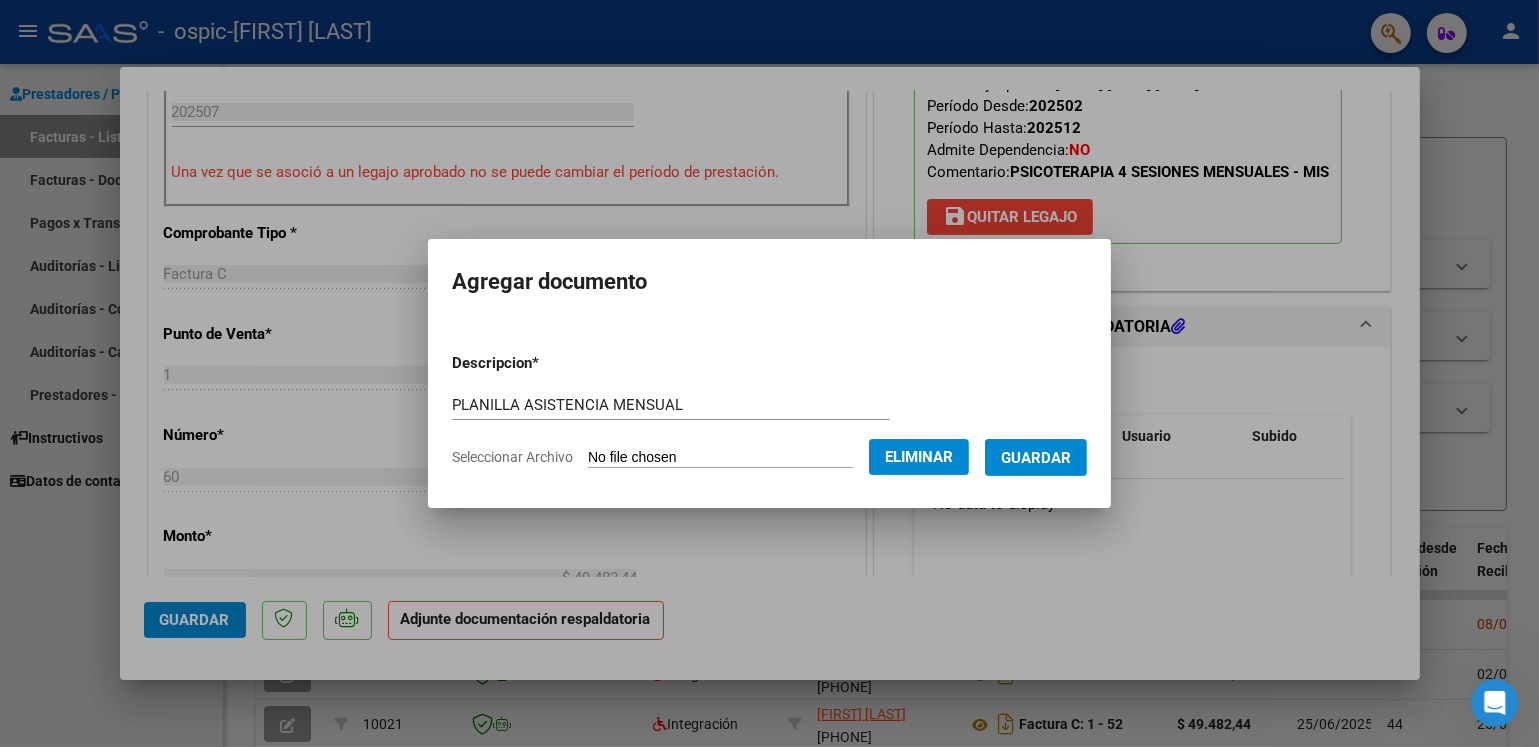 click on "Guardar" at bounding box center [1036, 458] 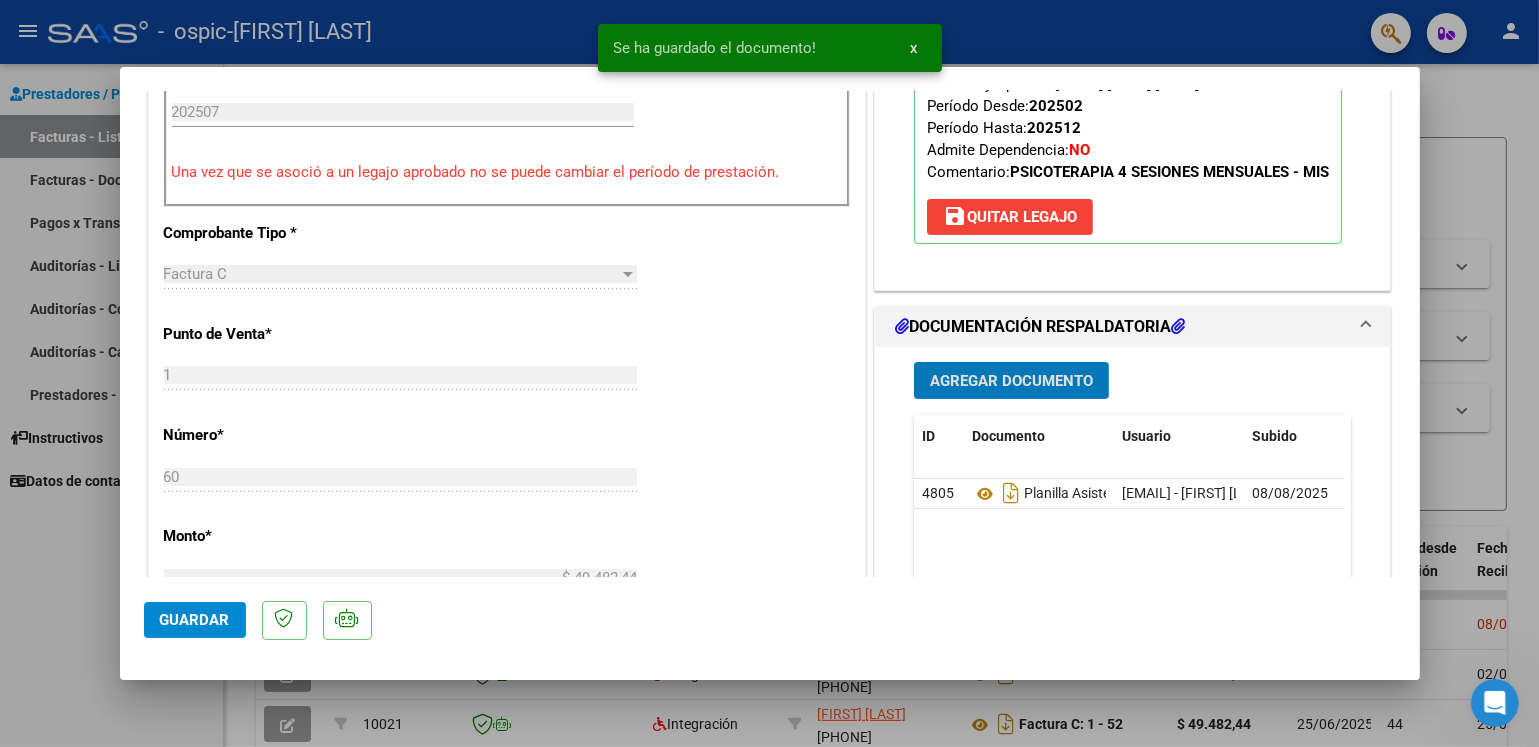 scroll, scrollTop: 0, scrollLeft: 0, axis: both 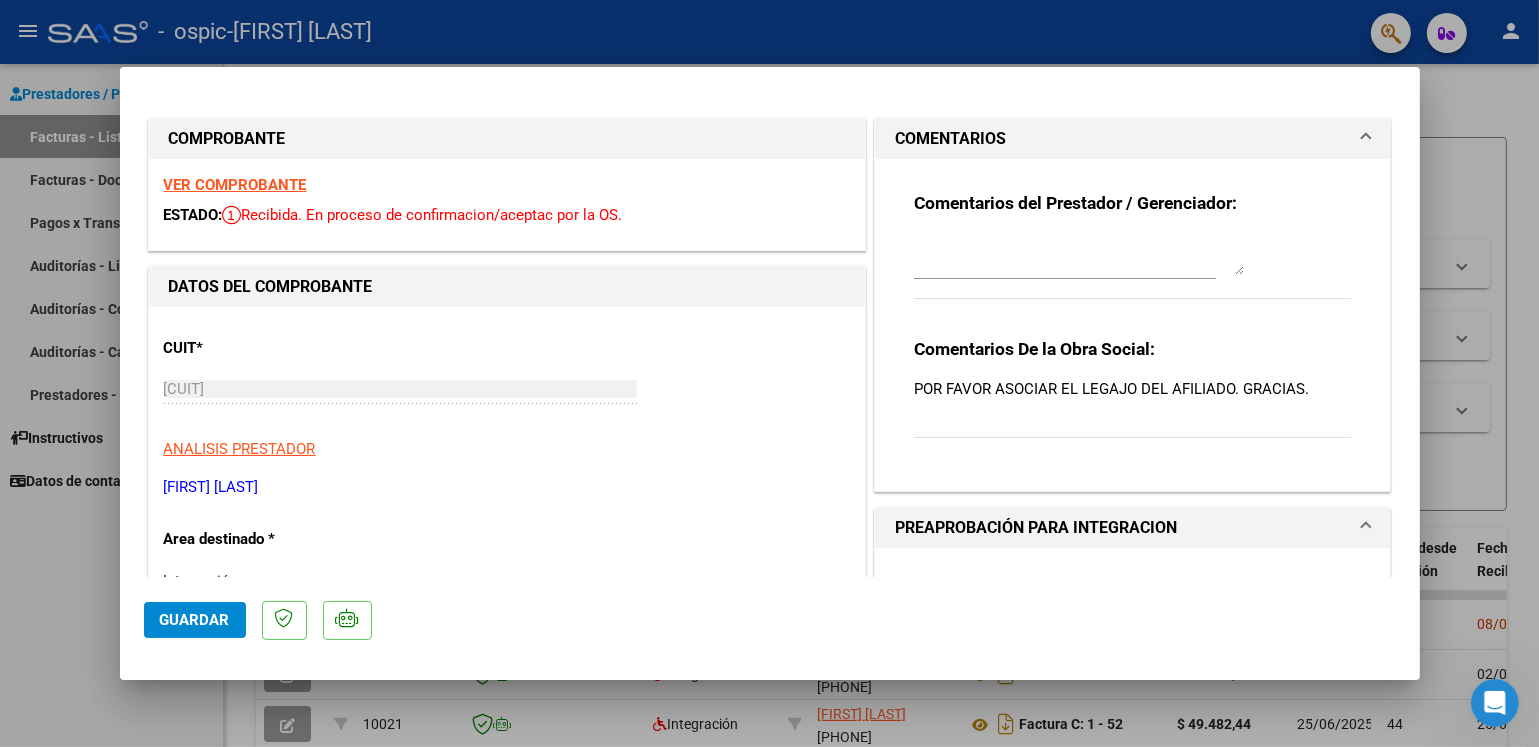 type 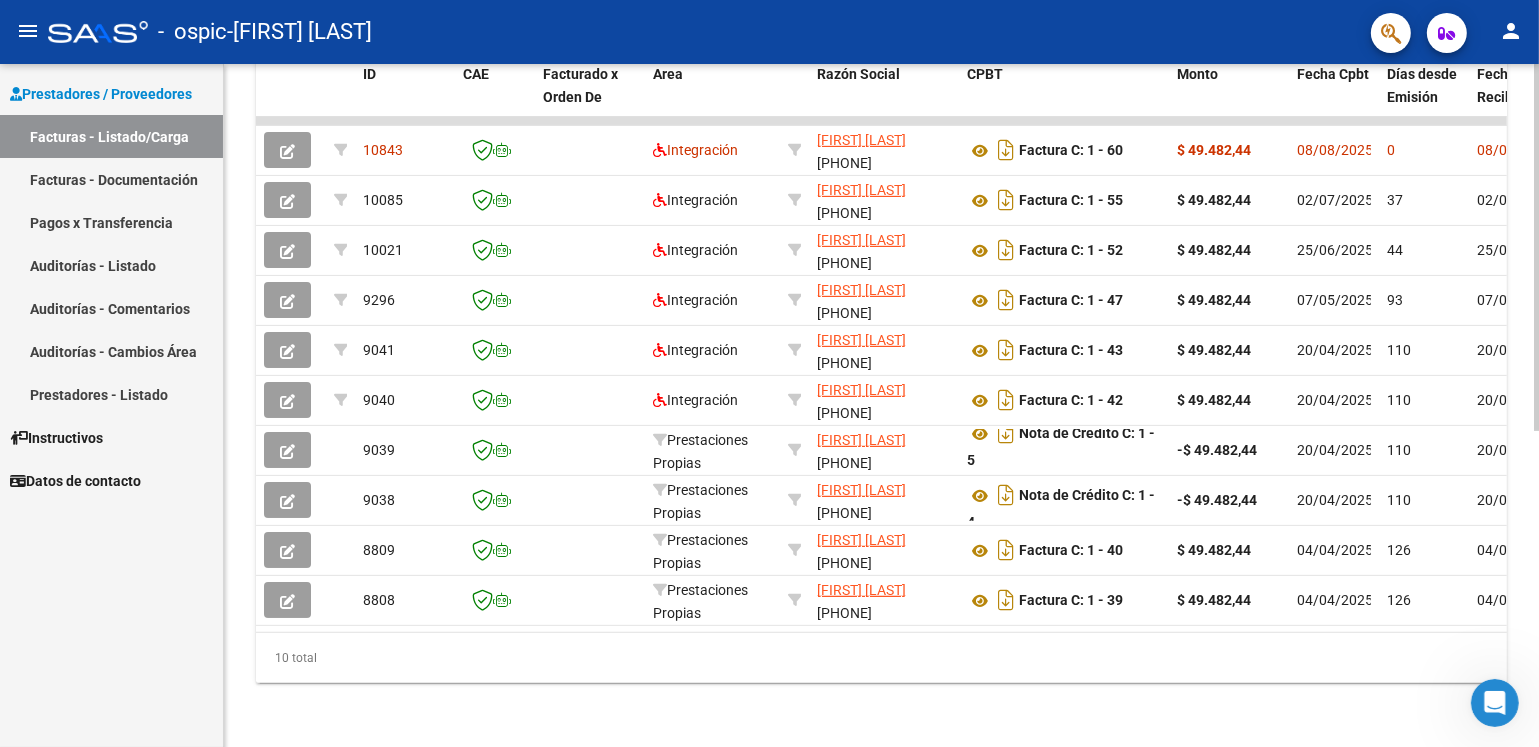 scroll, scrollTop: 586, scrollLeft: 0, axis: vertical 